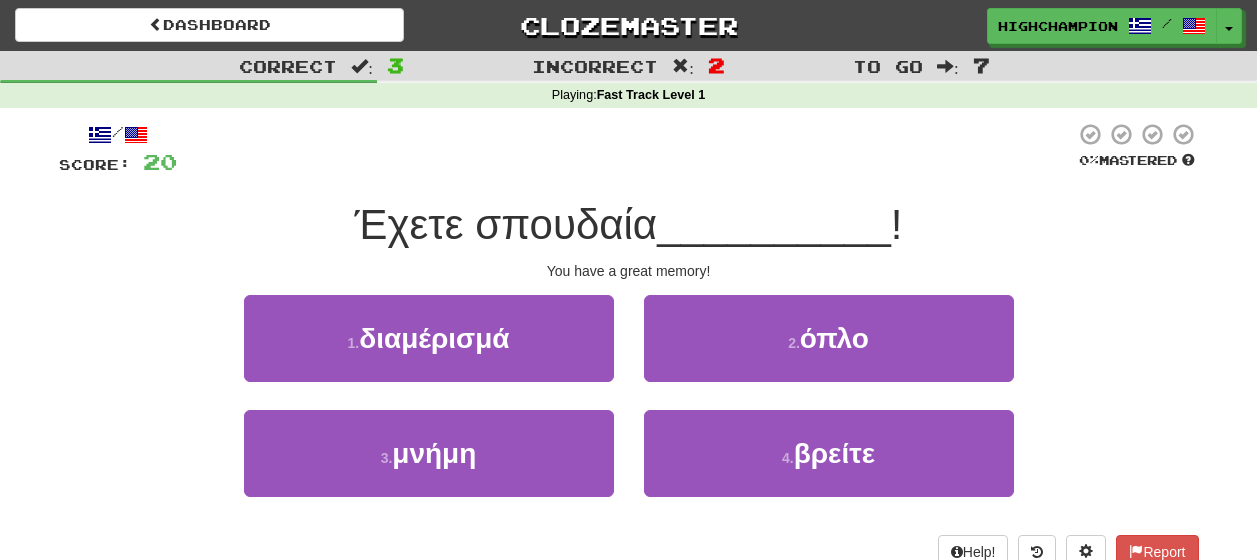 scroll, scrollTop: 0, scrollLeft: 0, axis: both 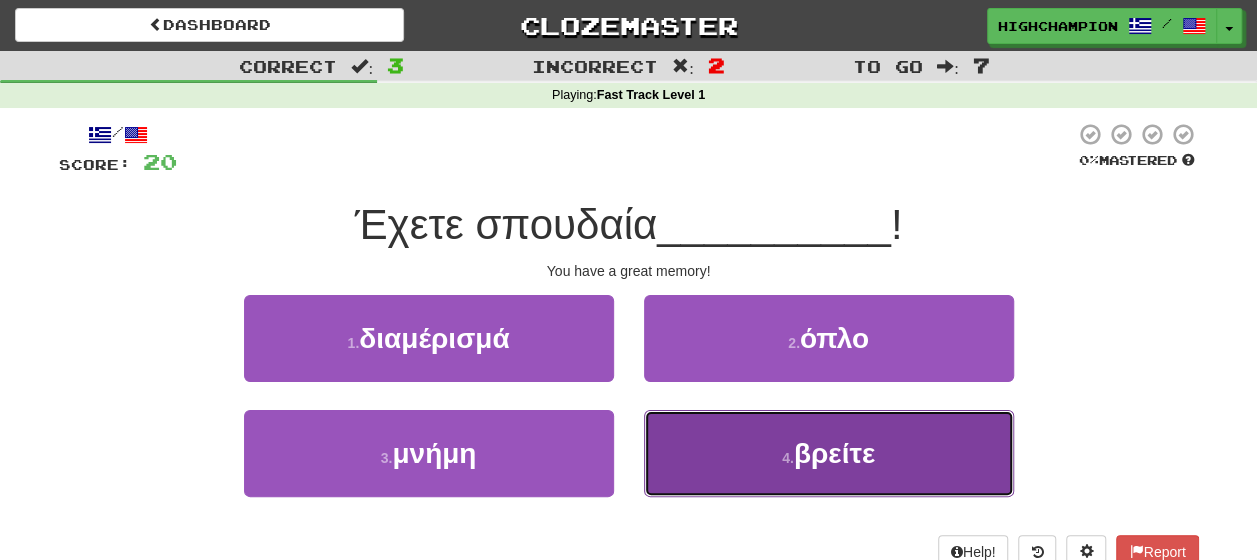 click on "4 .  βρείτε" at bounding box center (829, 453) 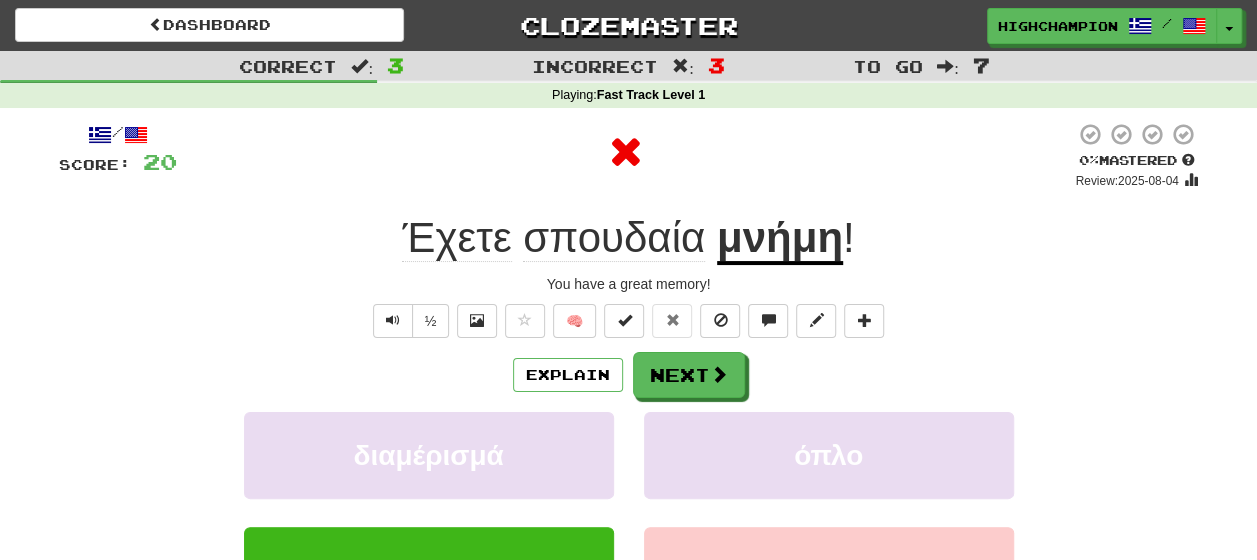 click on "Explain Next" at bounding box center (629, 375) 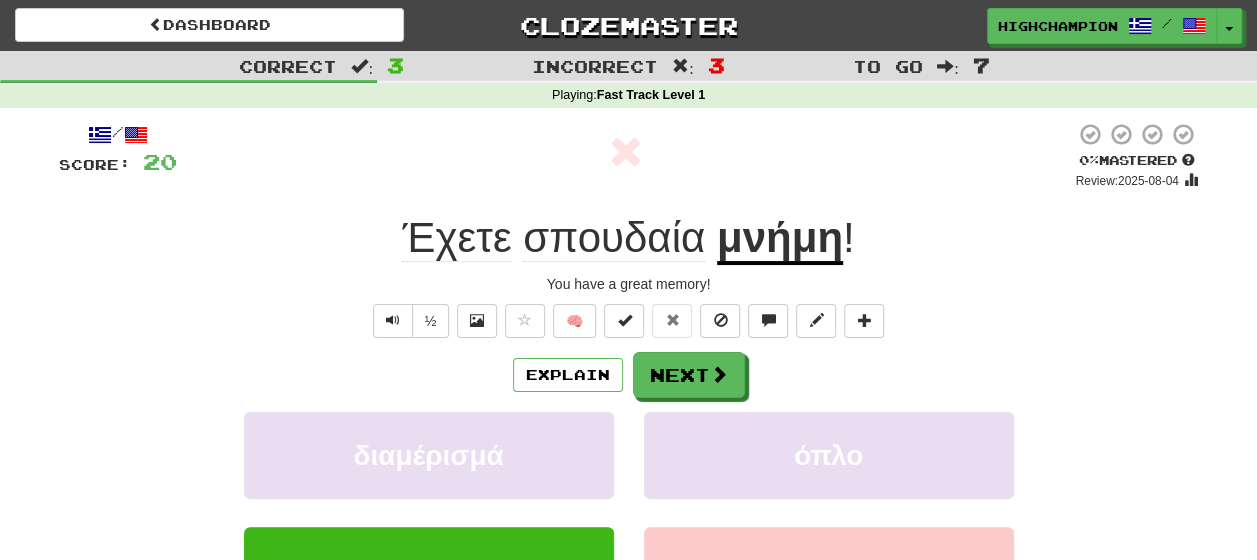 click on "μνήμη" at bounding box center [780, 239] 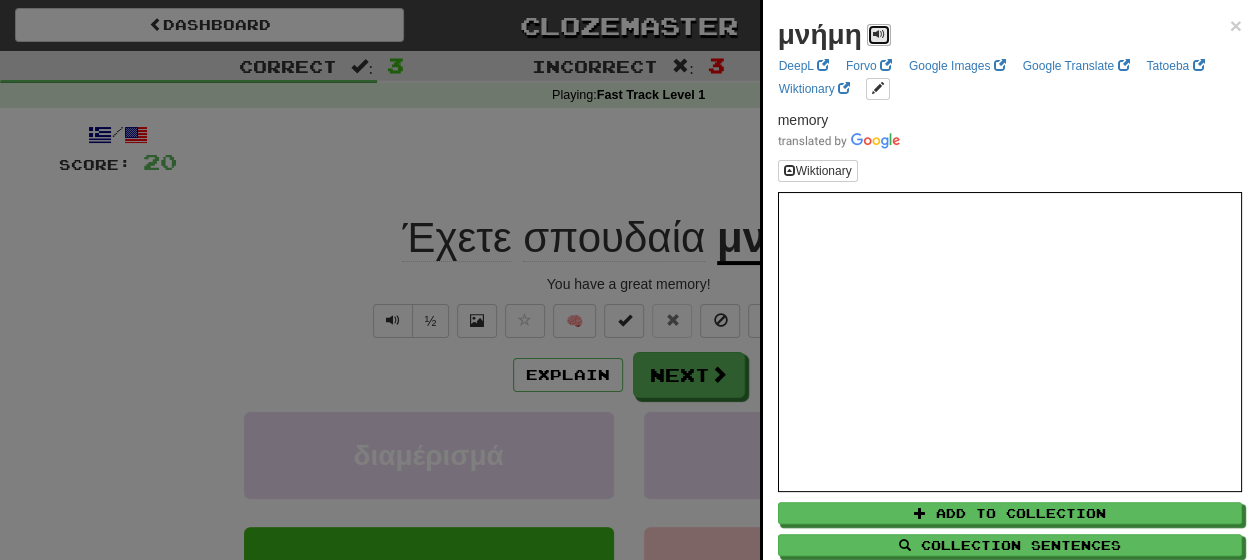 click at bounding box center (879, 35) 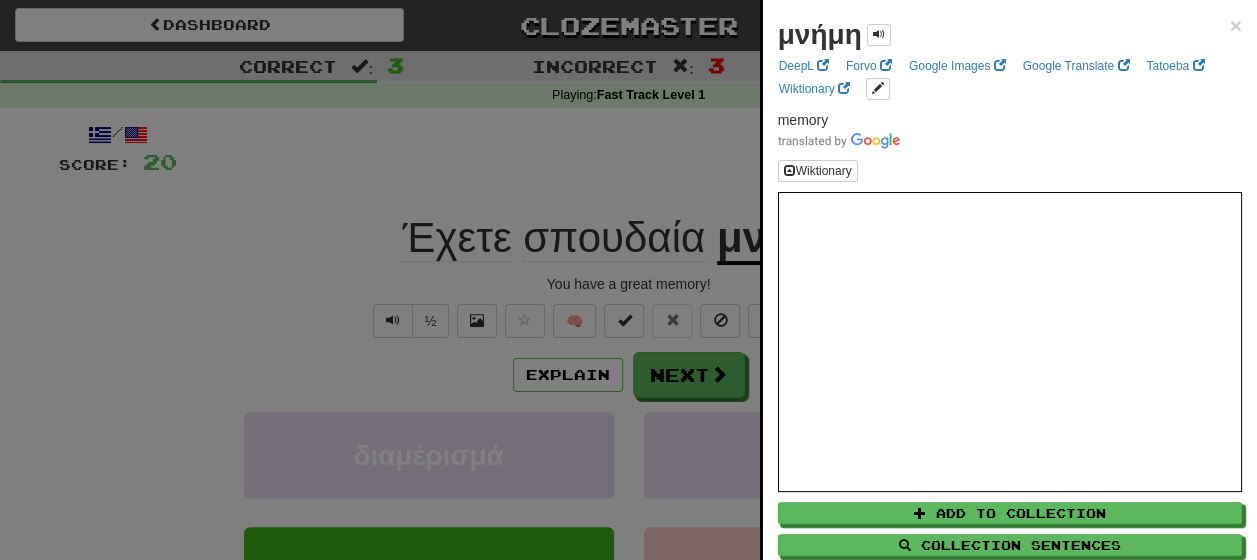 click at bounding box center (628, 280) 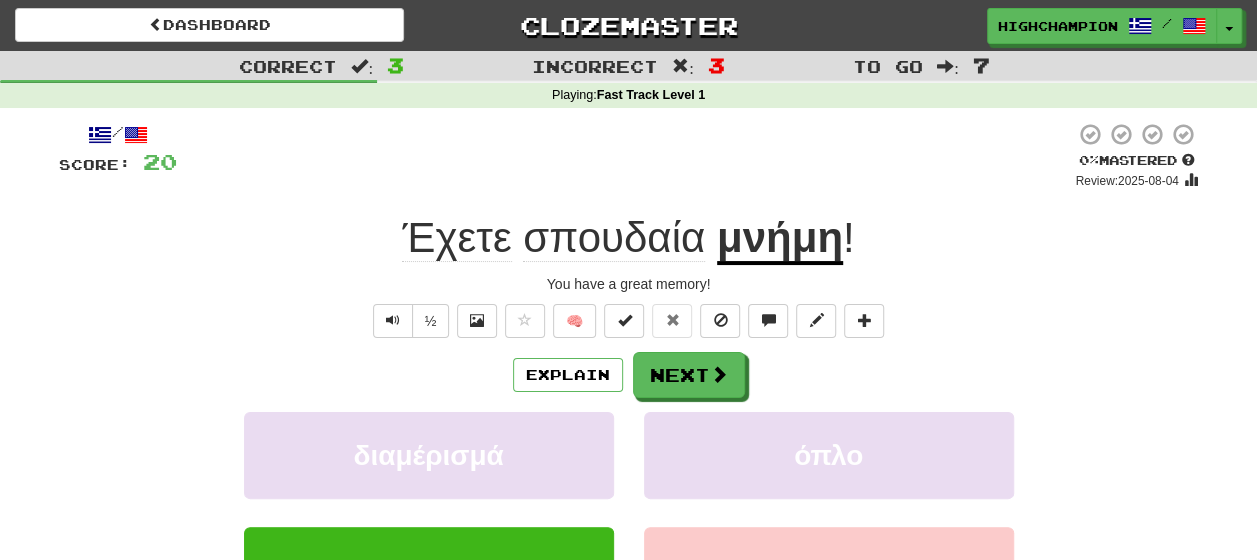 click on "σπουδαία" 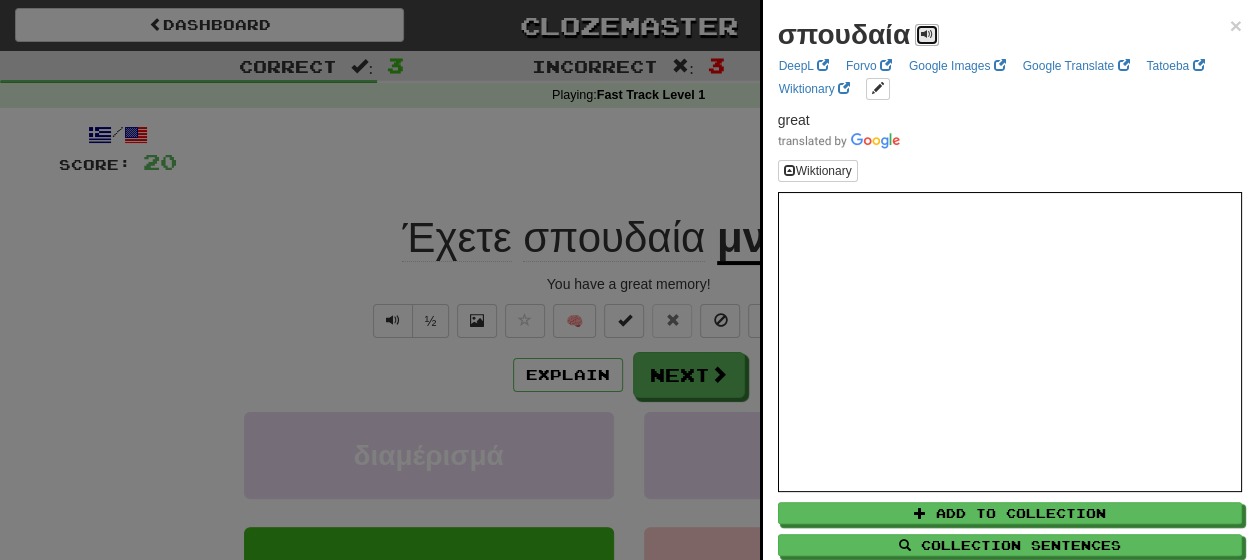 click at bounding box center [927, 34] 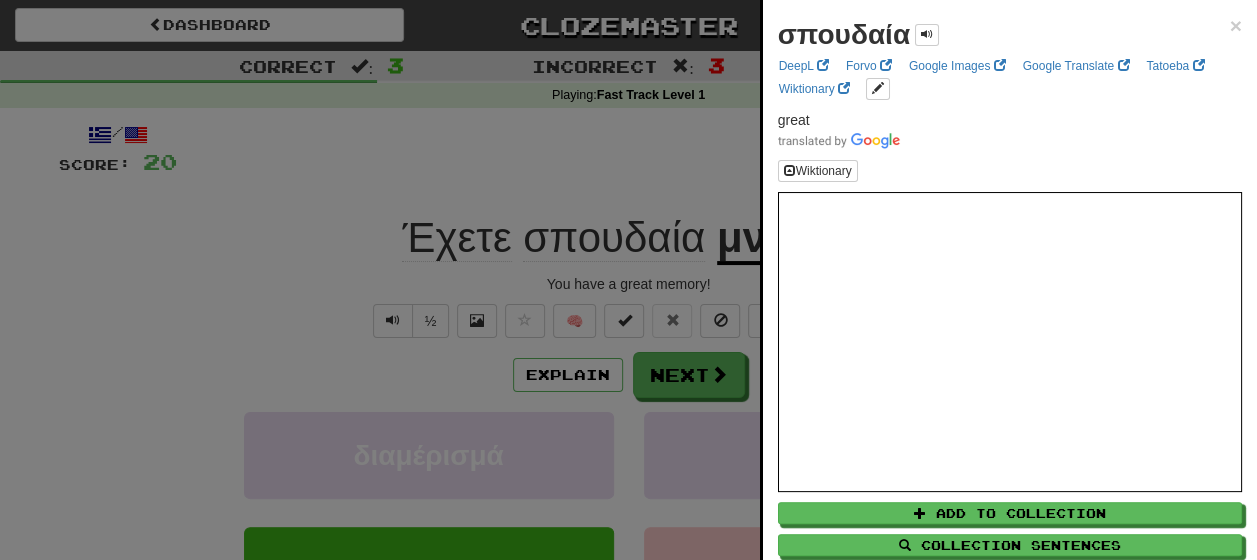 click at bounding box center (628, 280) 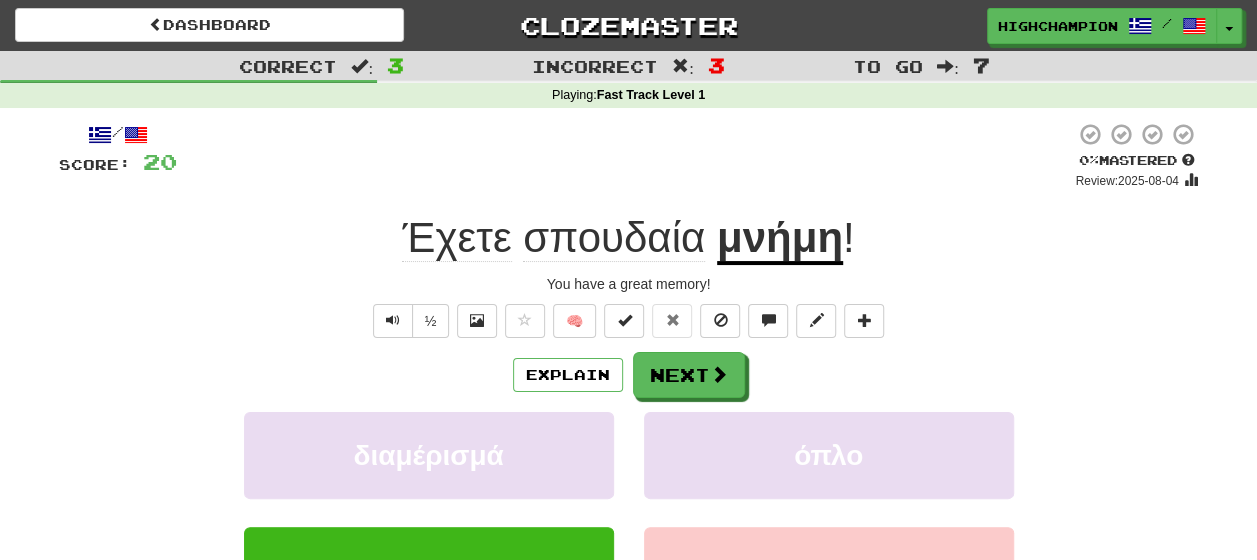 click on "Έχετε" 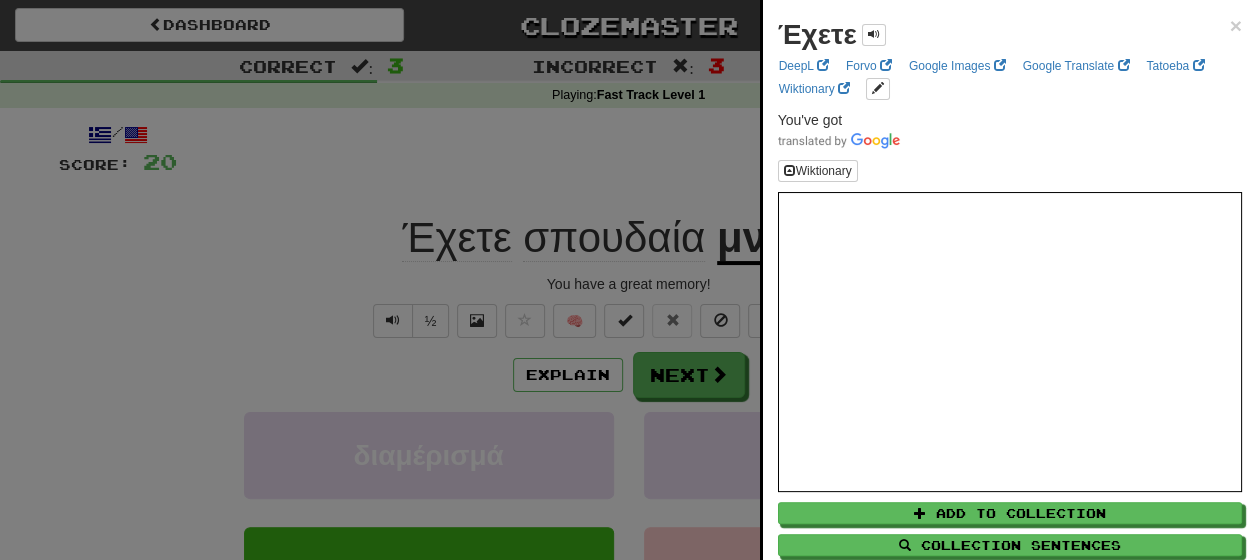 click at bounding box center [628, 280] 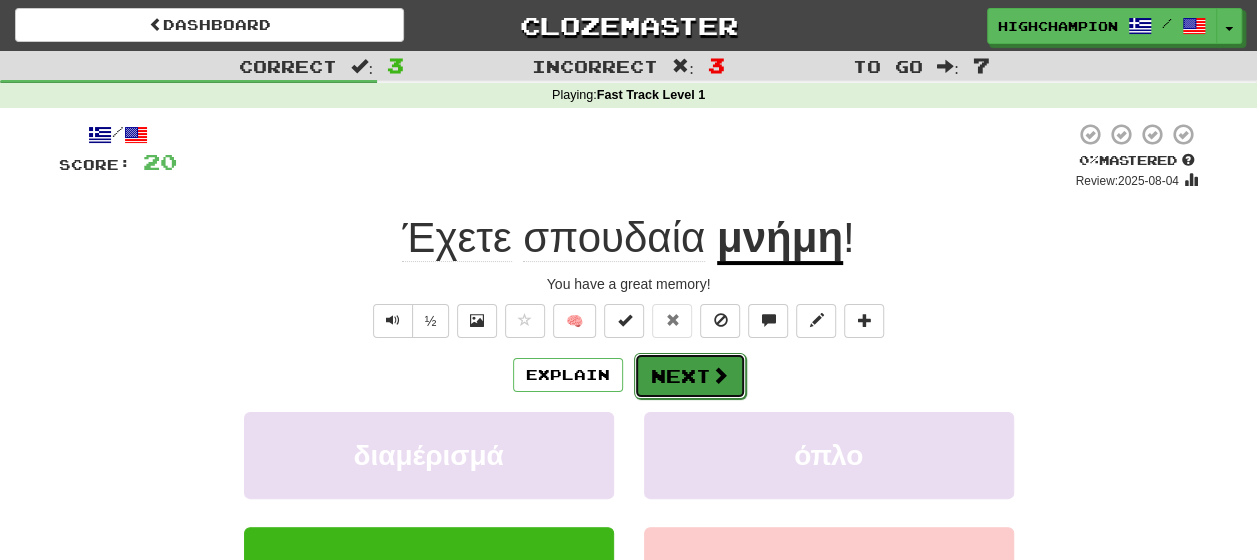 click on "Next" at bounding box center [690, 376] 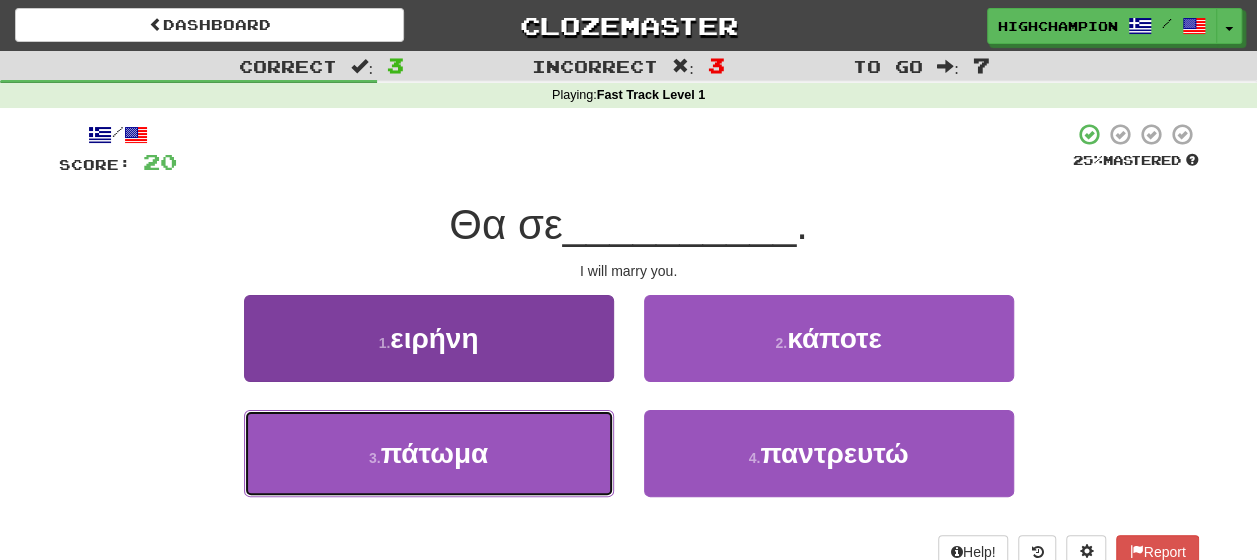 click on "3 .  πάτωμα" at bounding box center (429, 453) 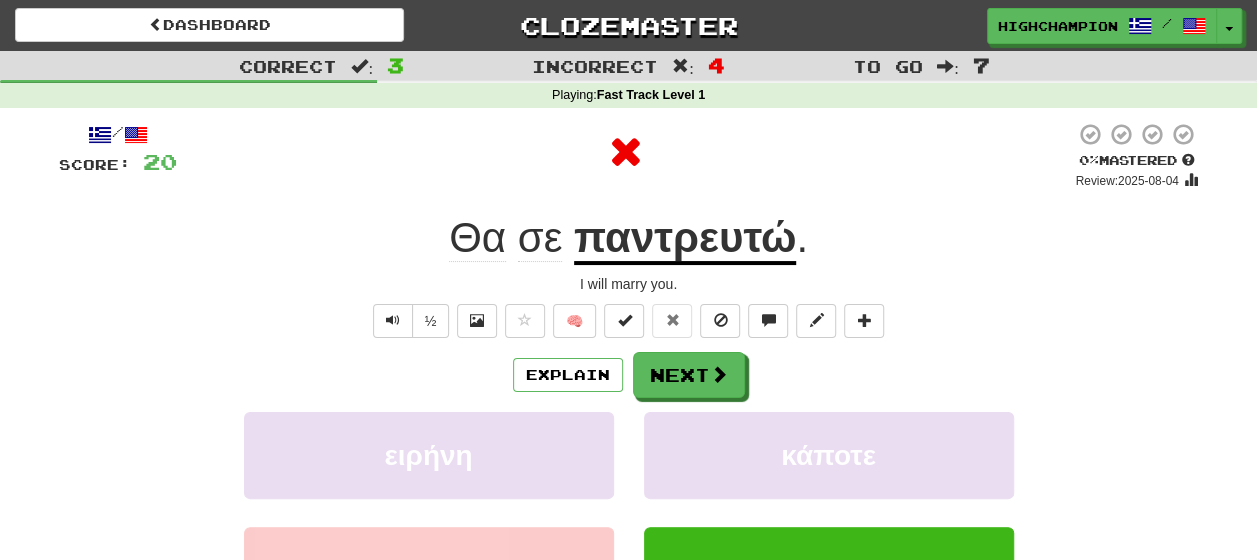 click on "Explain Next" at bounding box center (629, 375) 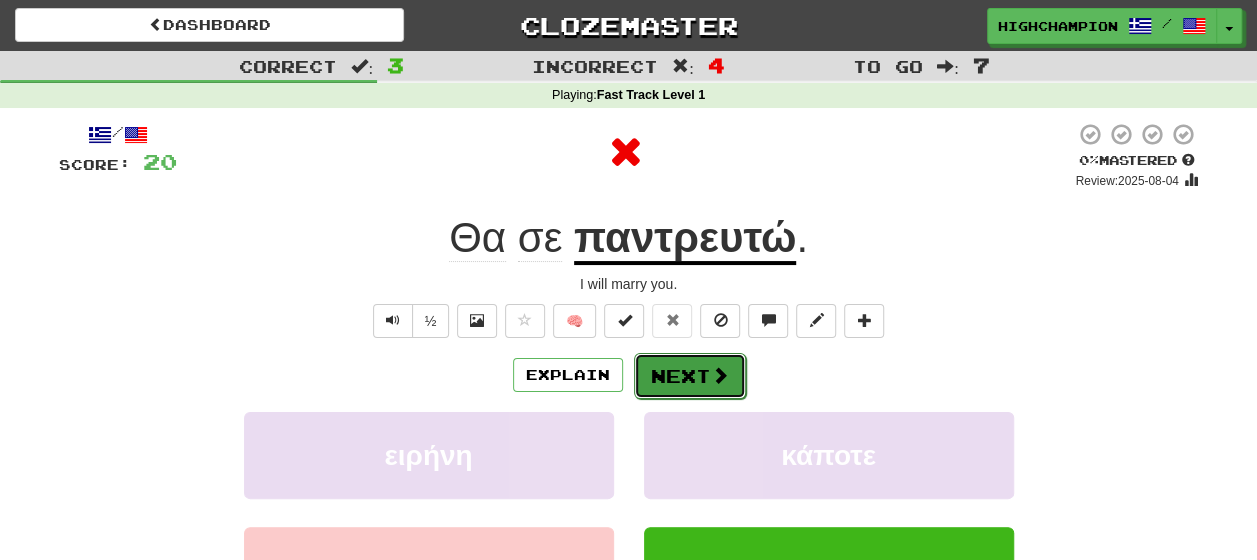 click on "Next" at bounding box center (690, 376) 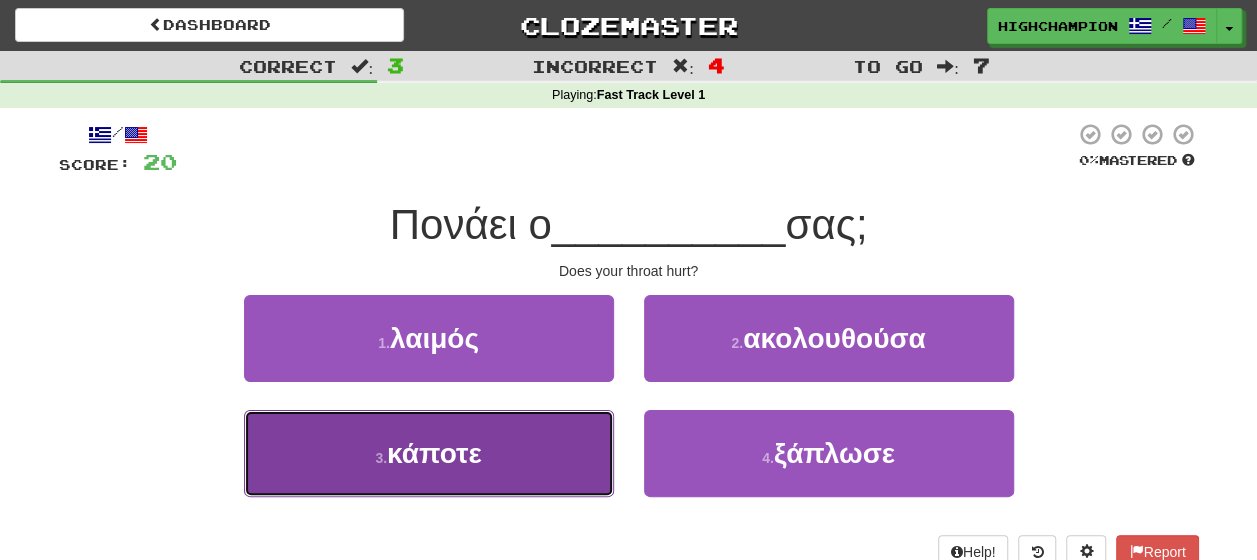click on "κάποτε" at bounding box center [434, 453] 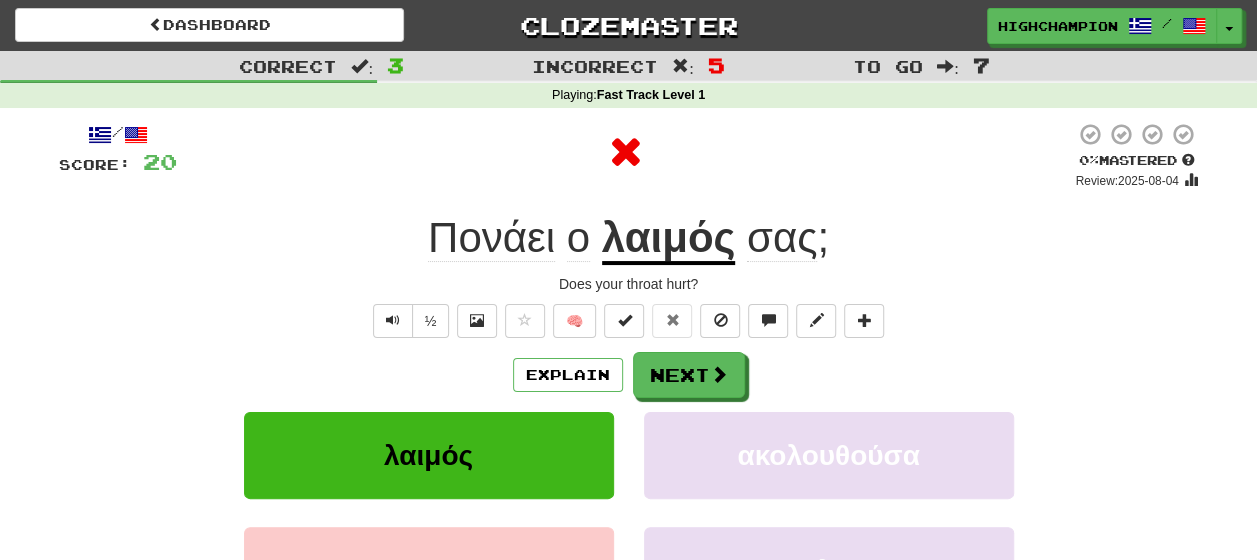 click on "Explain Next" at bounding box center [629, 375] 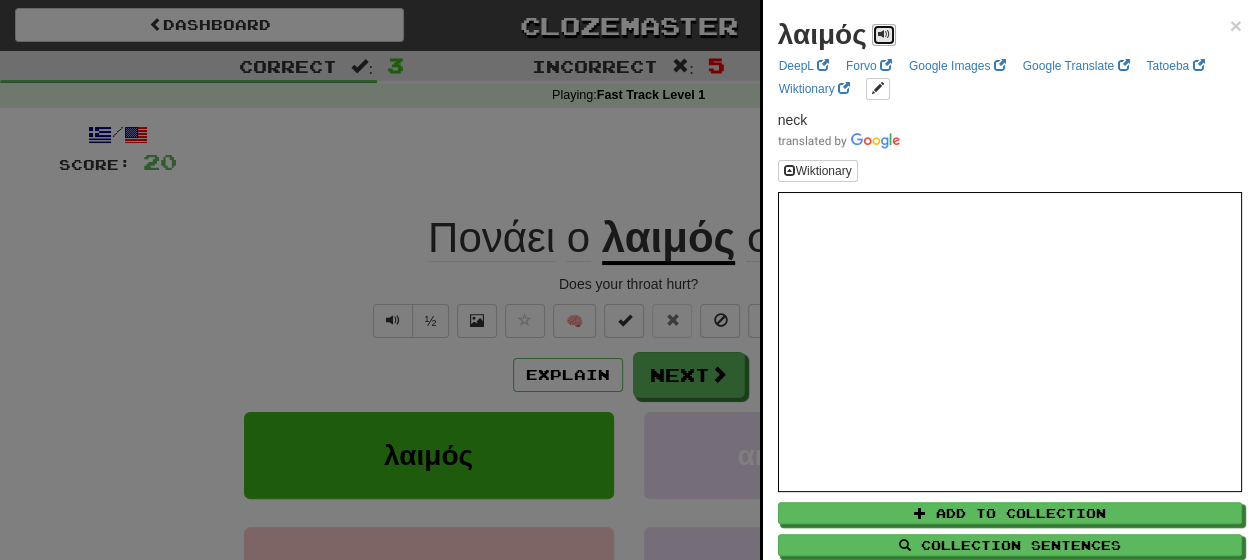 click at bounding box center (884, 34) 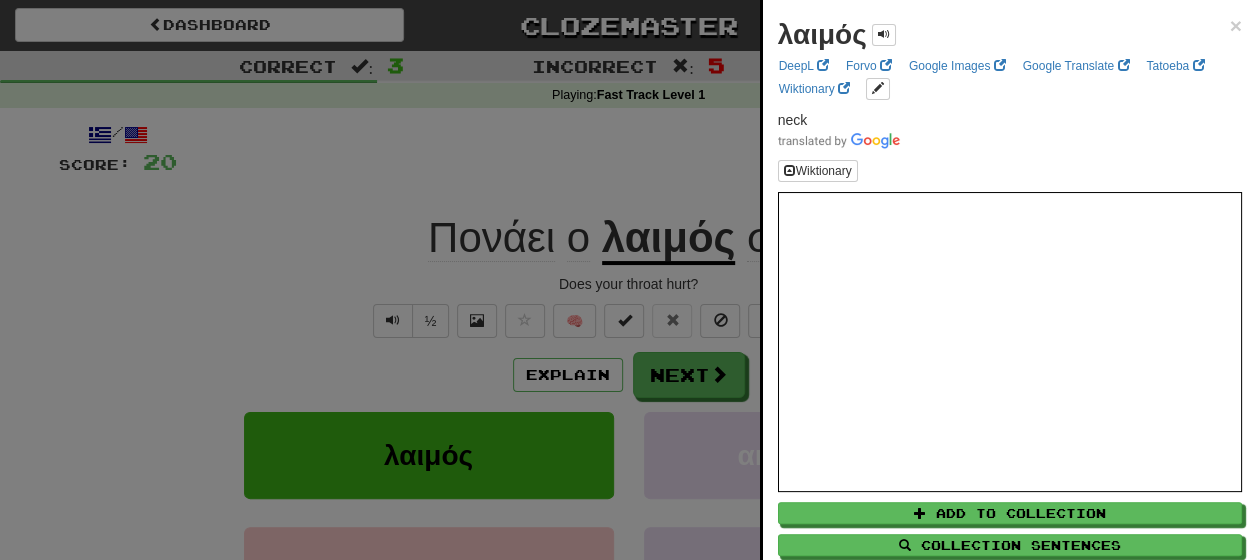 click at bounding box center [628, 280] 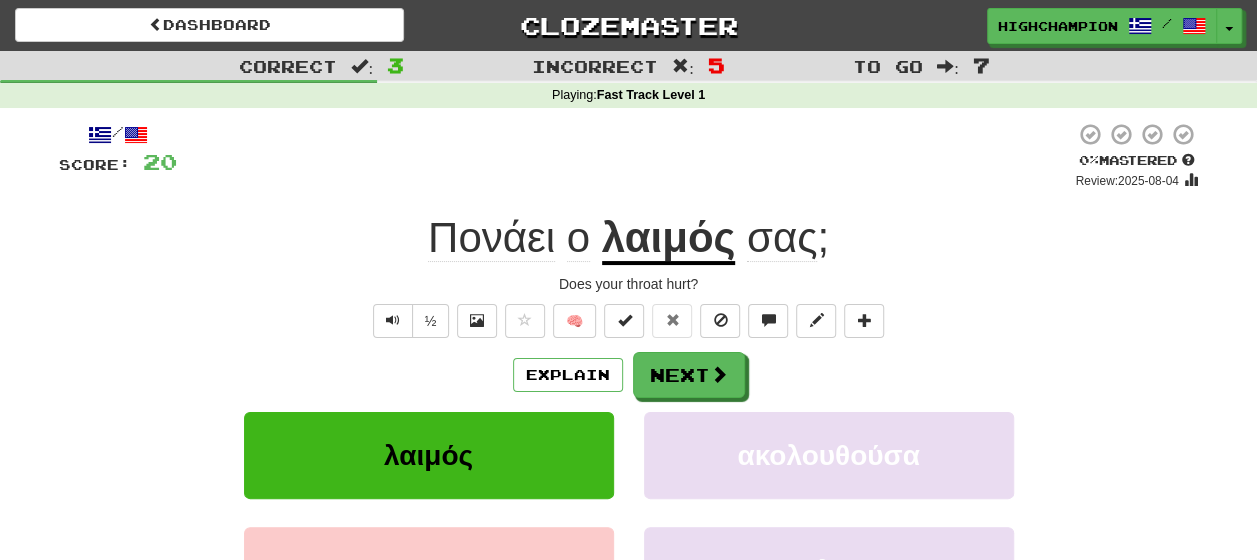 click on "Πονάει" 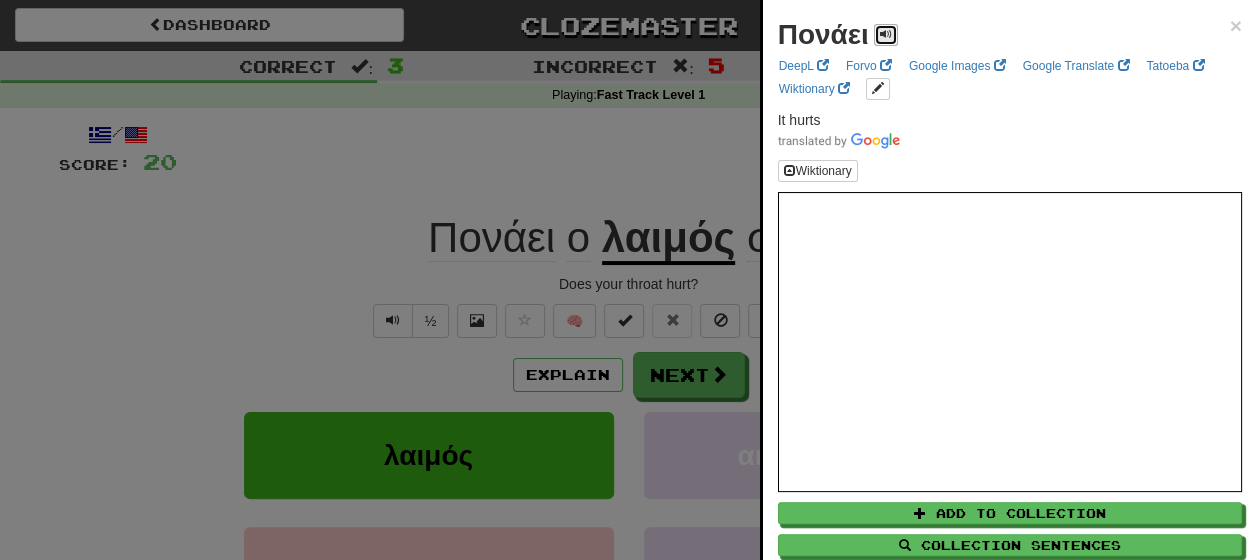 click at bounding box center (886, 34) 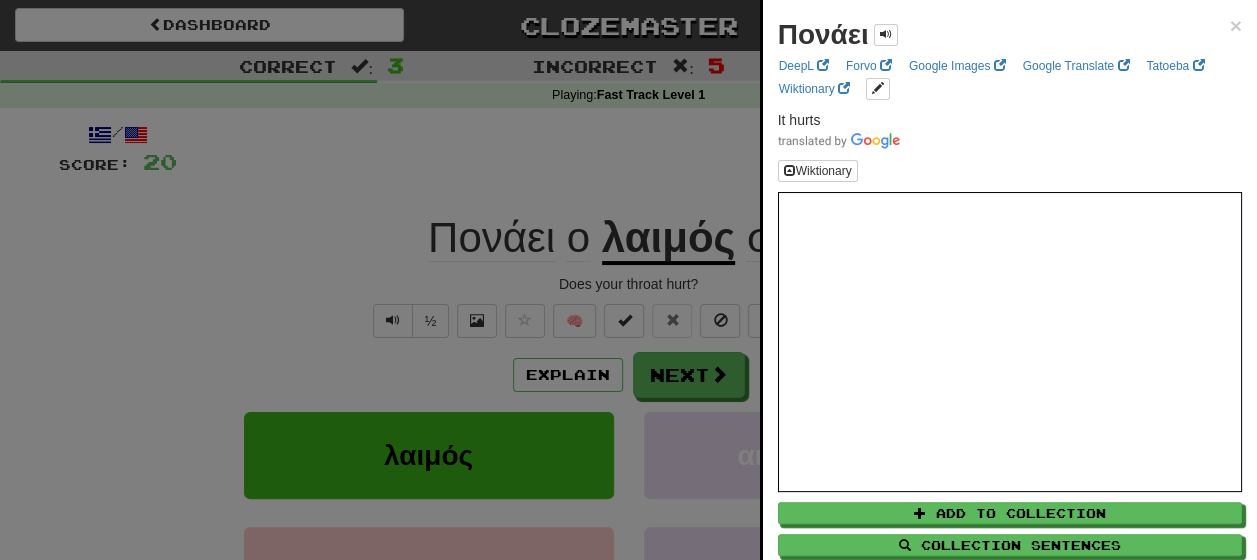 click at bounding box center [628, 280] 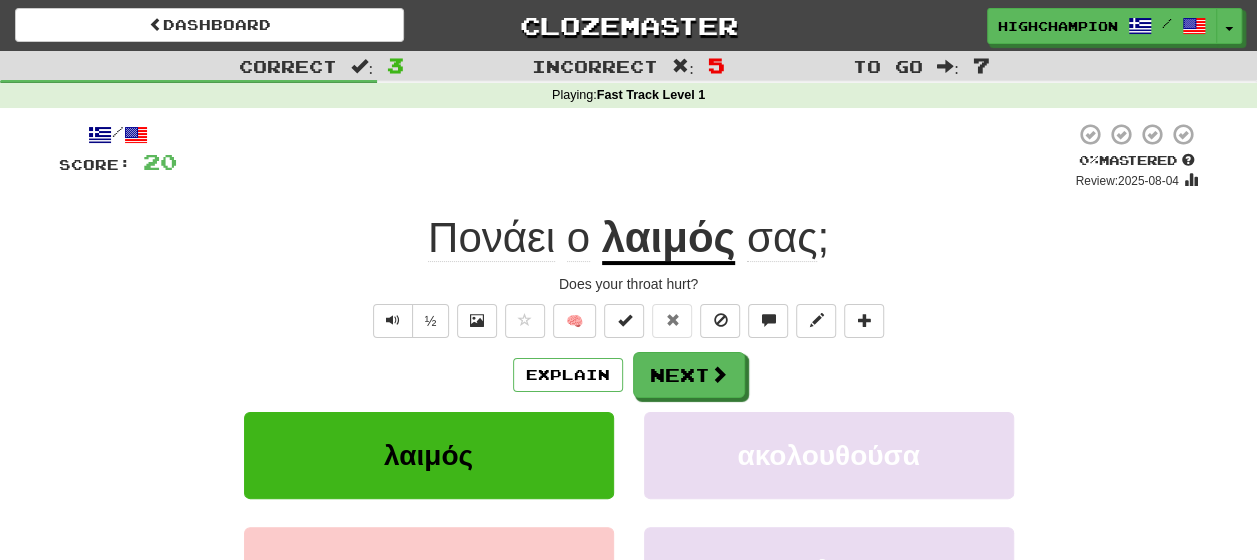 click on "/  Score:   20 0 %  Mastered Review:  2025-08-04 Πονάει   ο   [BODY_PART] ; Does your throat hurt? ½ 🧠 Explain Next [BODY_PART] ακολουθούσα κάποτε ξάπλωσε Learn more: [BODY_PART] ακολουθούσα κάποτε ξάπλωσε  Help!  Report" at bounding box center [629, 419] 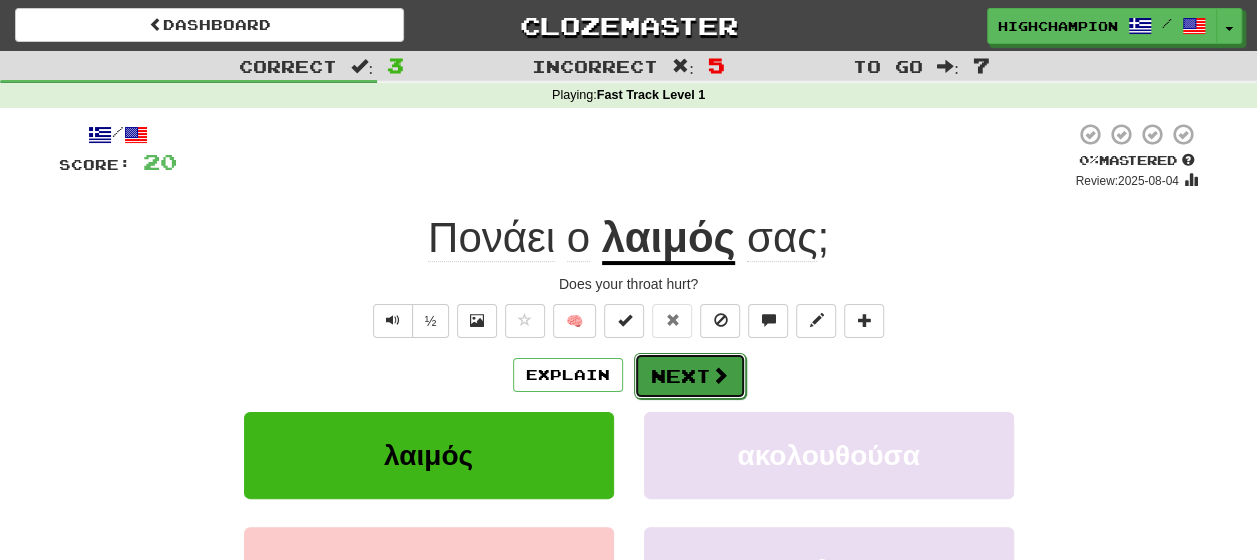 click on "Next" at bounding box center [690, 376] 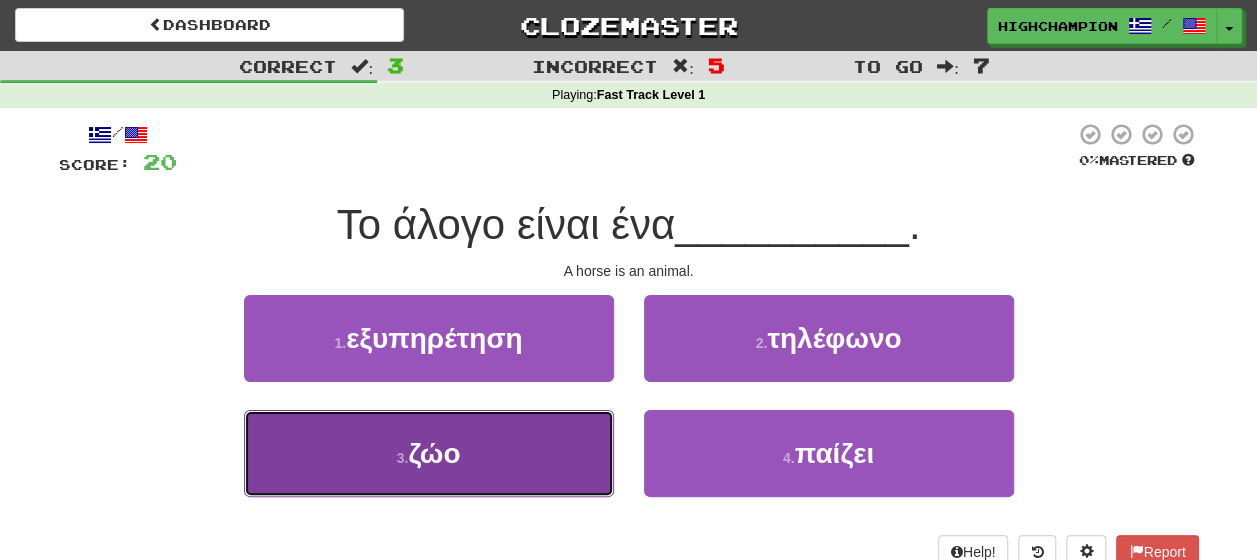 click on "3 .  ζώο" at bounding box center (429, 453) 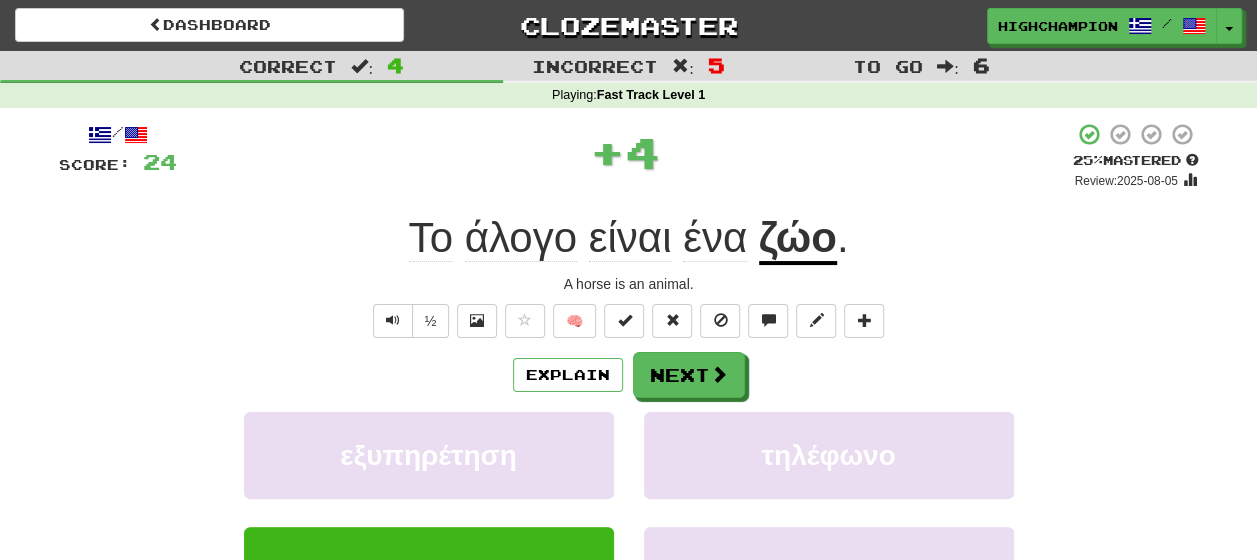 click on "Explain Next" at bounding box center (629, 375) 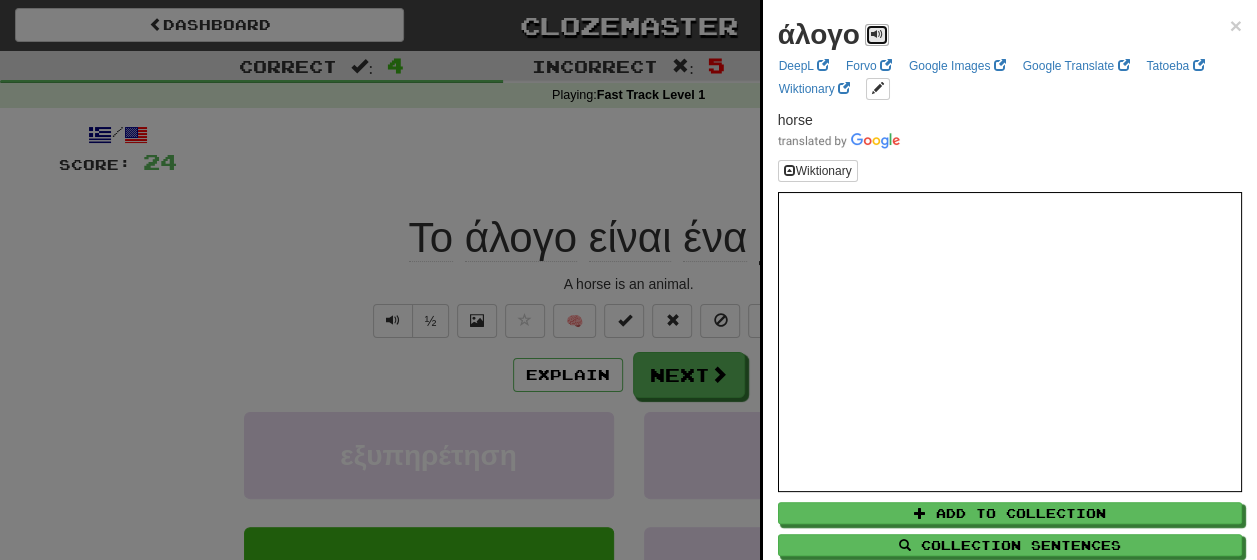 click at bounding box center [877, 34] 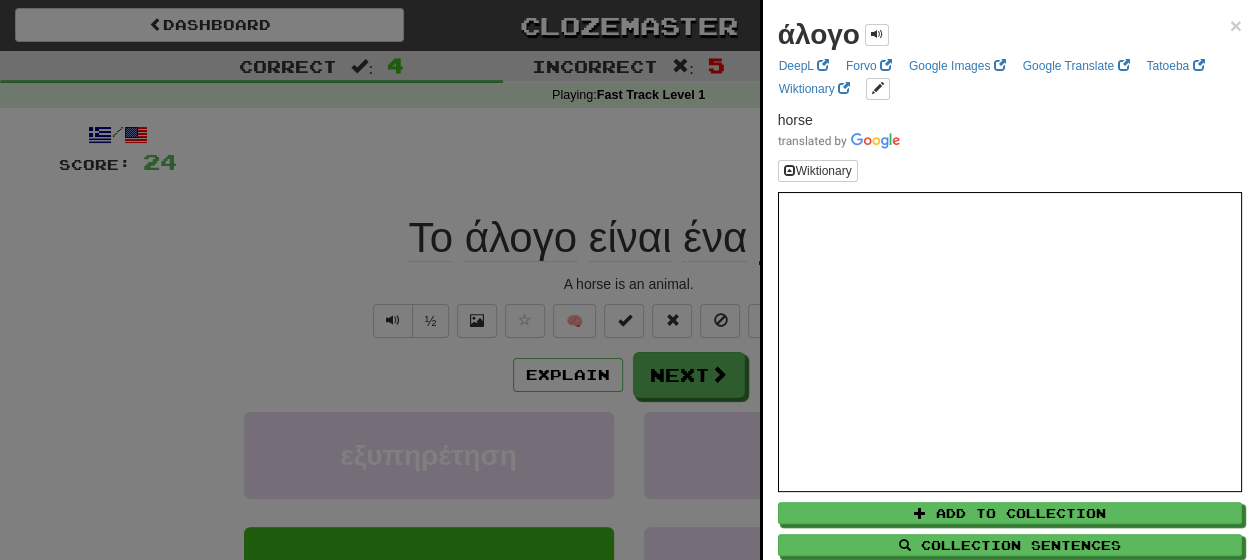 click at bounding box center [628, 280] 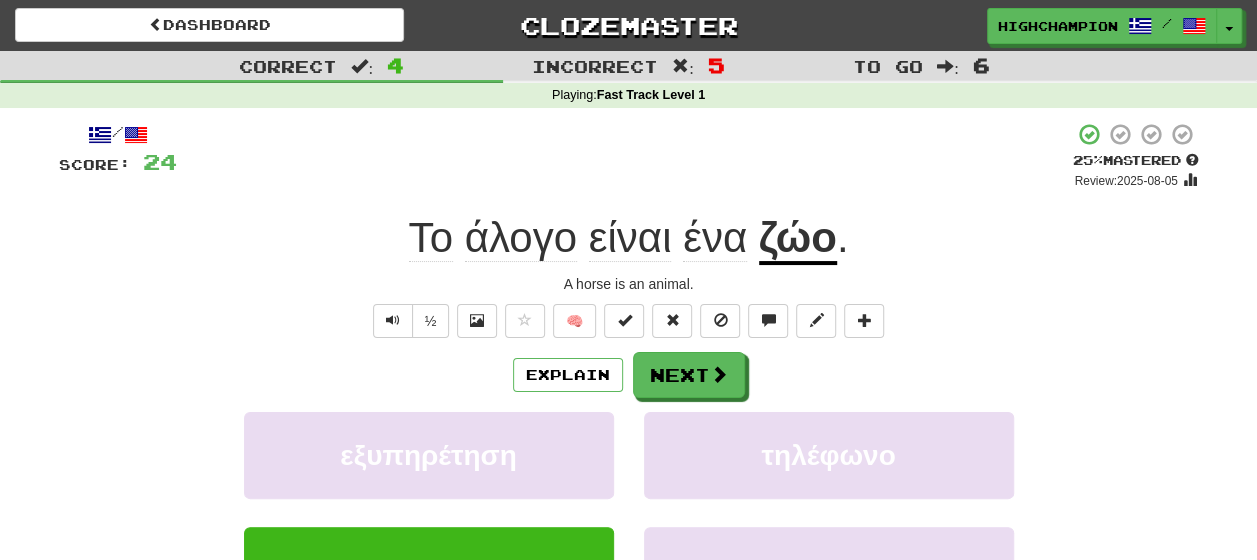 click on "ζώο" at bounding box center (798, 239) 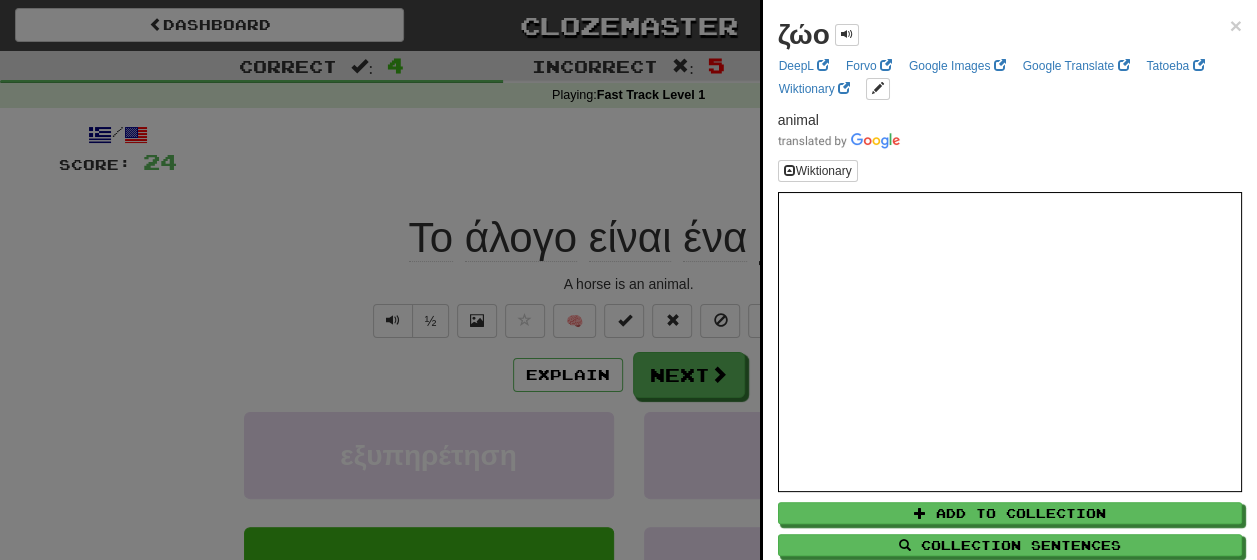 click at bounding box center (628, 280) 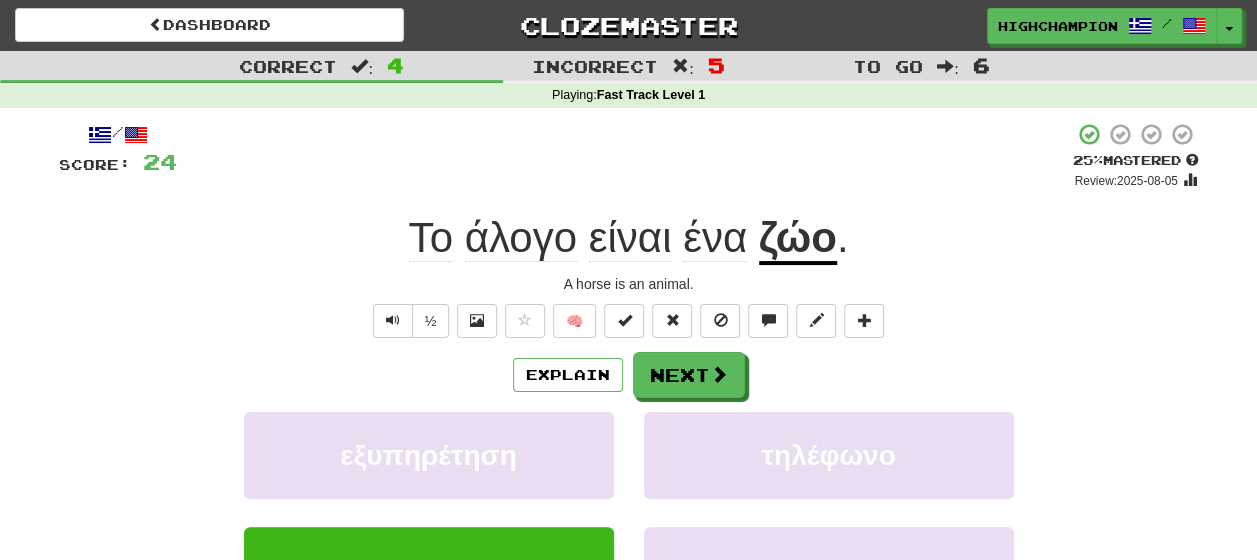 click on "/  Score:   24 + 4 25 %  Mastered Review:  2025-08-05 Το   άλογο   είναι   ένα   ζώο . A horse is an animal. ½ 🧠 Explain Next εξυπηρέτηση τηλέφωνο ζώο παίζει Learn more: εξυπηρέτηση τηλέφωνο ζώο παίζει  Help!  Report" at bounding box center (629, 419) 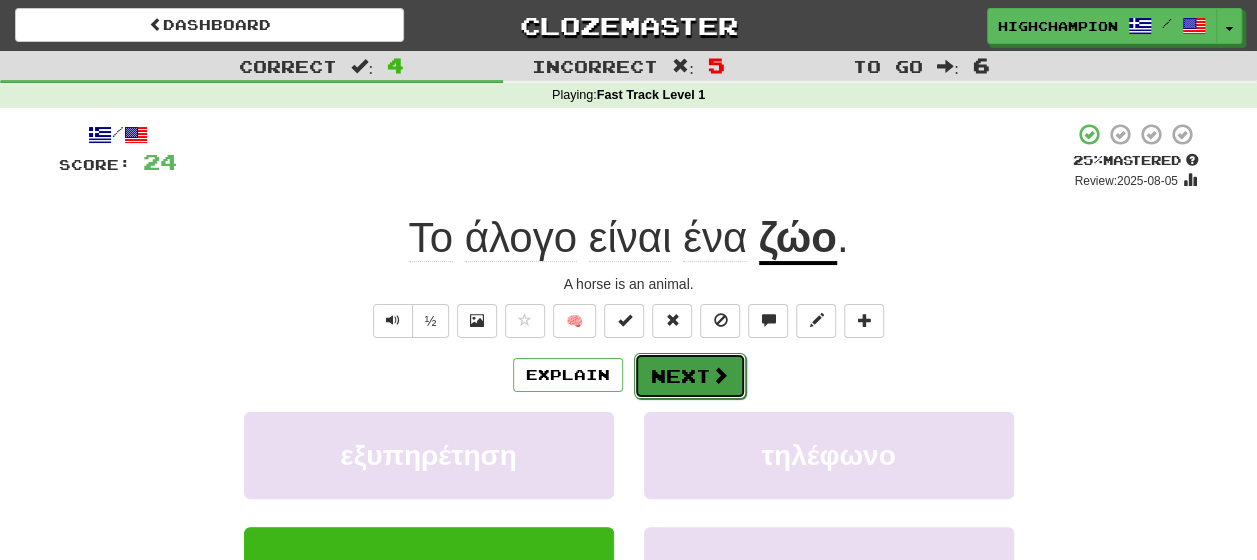 click on "Next" at bounding box center [690, 376] 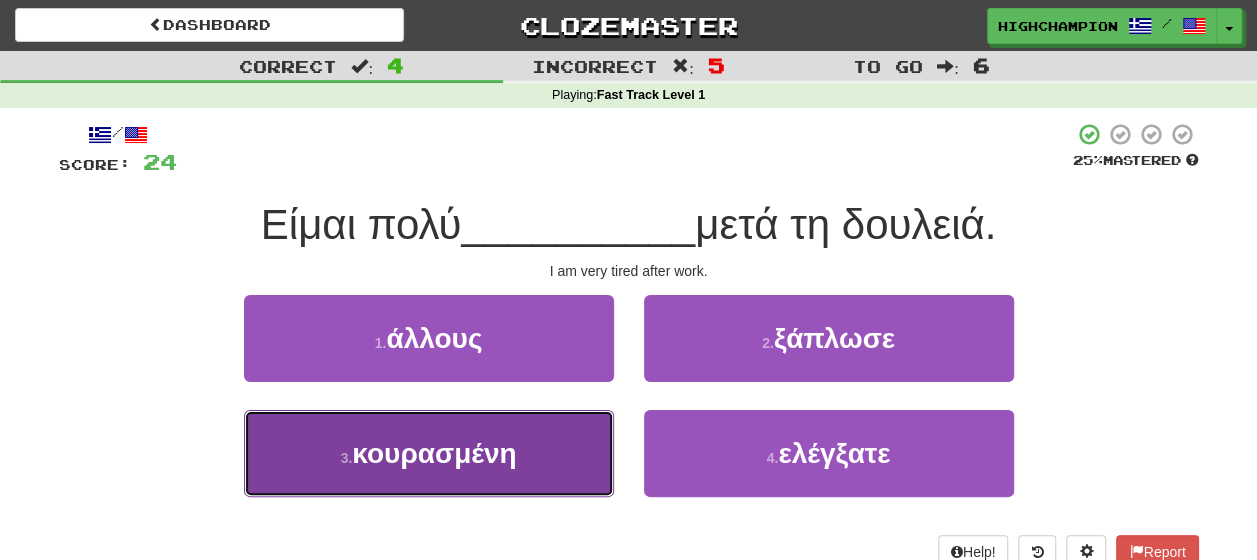 click on "3 .  κουρασμένη" at bounding box center (429, 453) 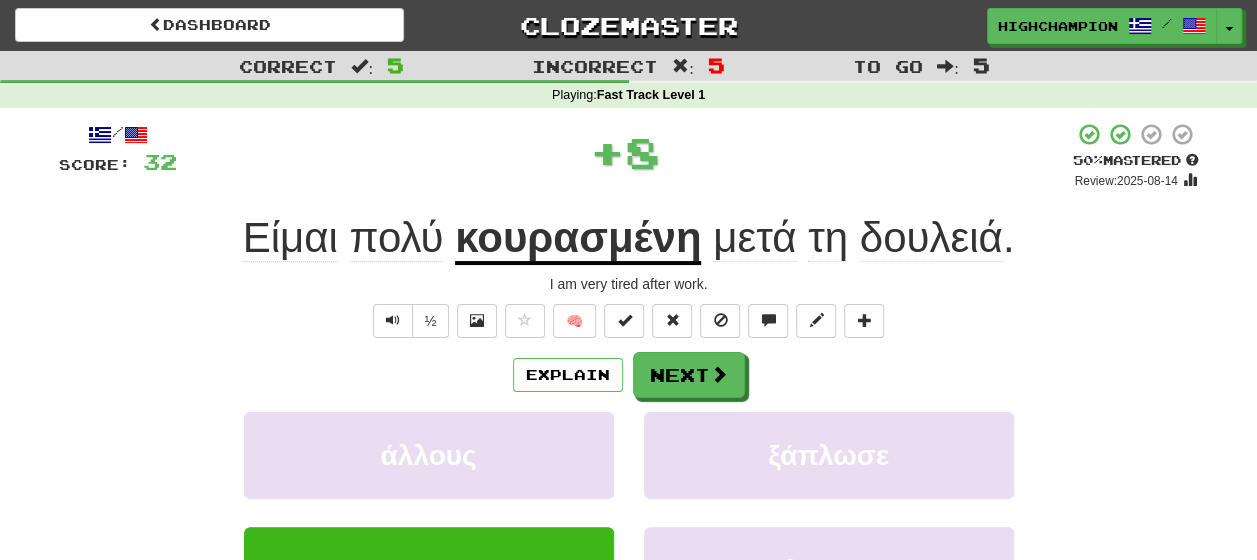 click on "Explain Next" at bounding box center [629, 375] 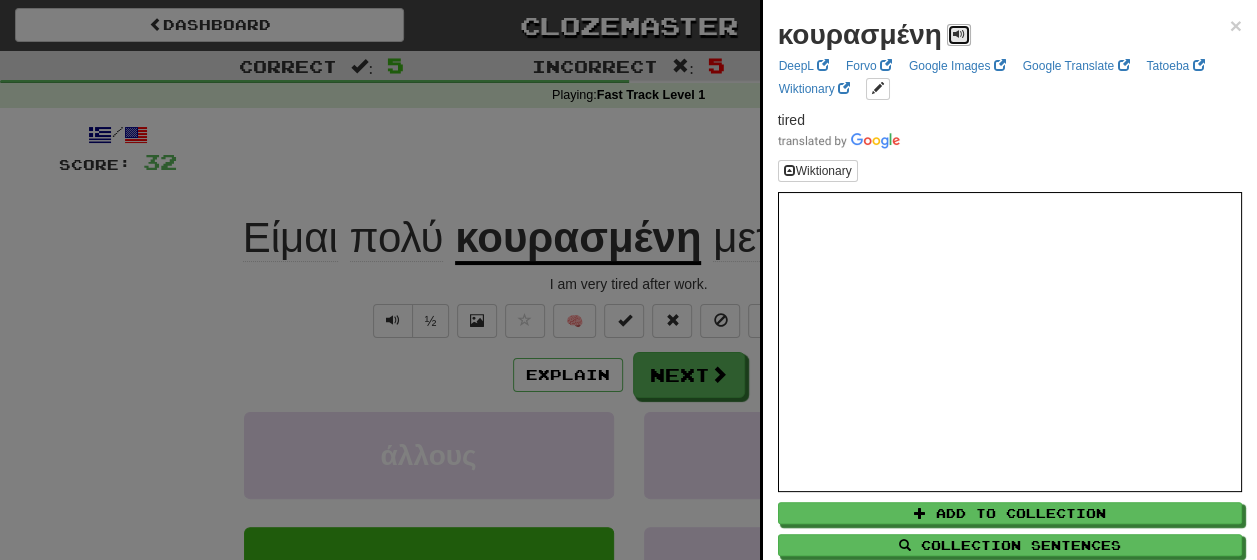 click at bounding box center [959, 34] 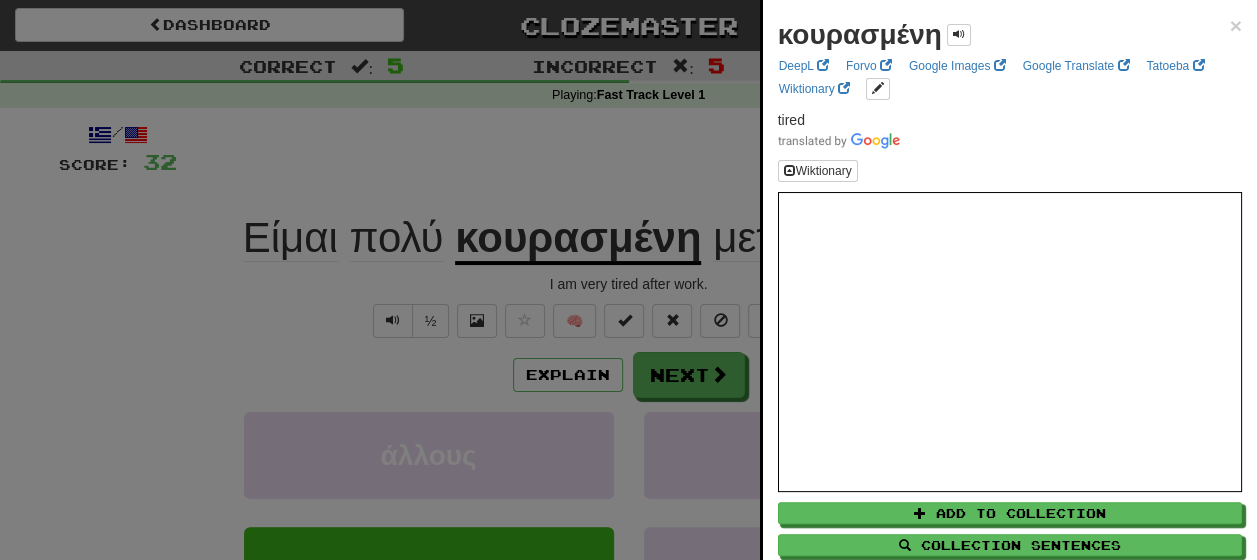 drag, startPoint x: 683, startPoint y: 287, endPoint x: 770, endPoint y: 288, distance: 87.005745 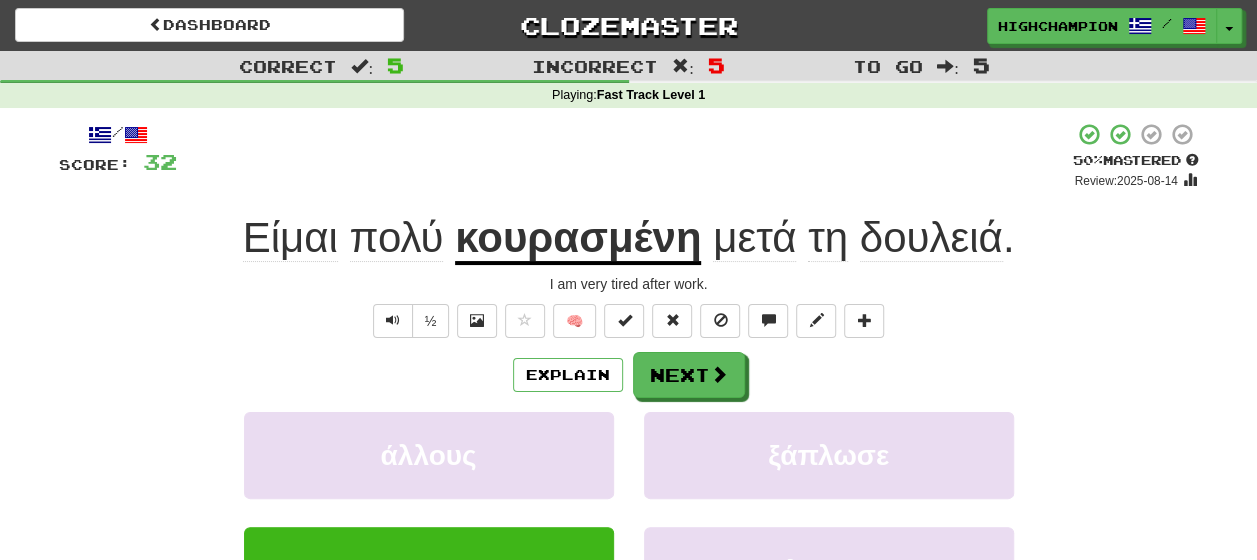 click on "μετά" at bounding box center [754, 238] 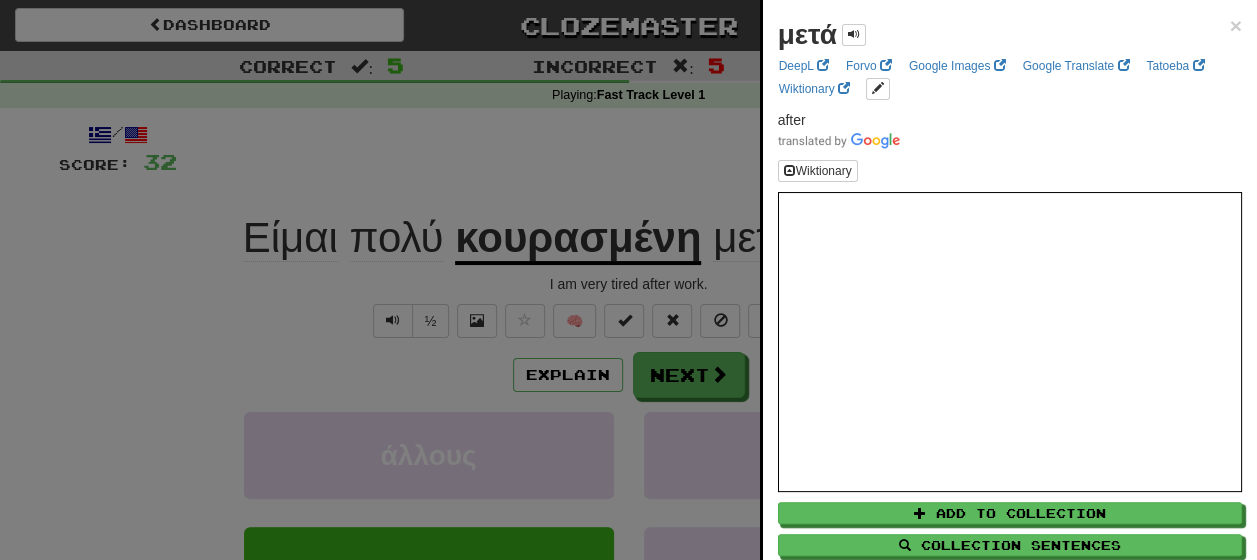 click at bounding box center [628, 280] 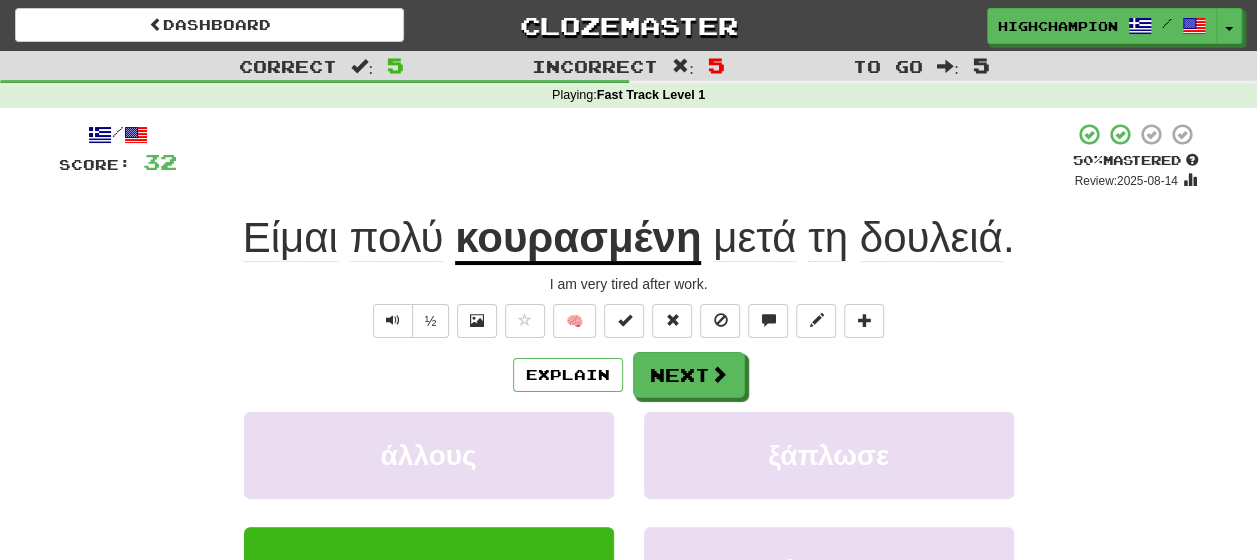 click on "δουλειά" at bounding box center [931, 238] 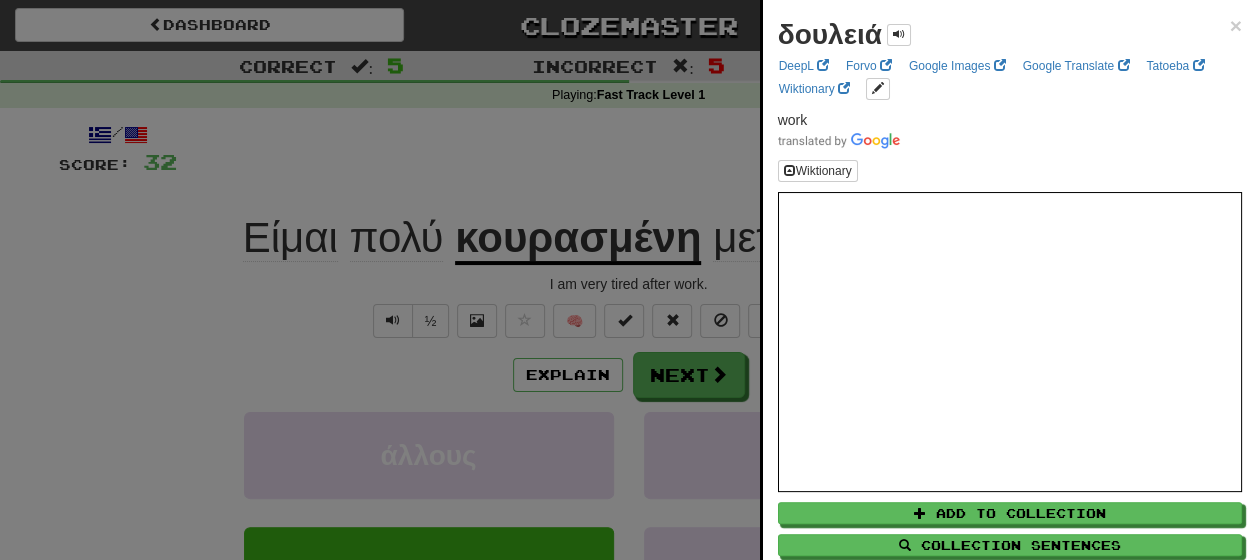 click at bounding box center [628, 280] 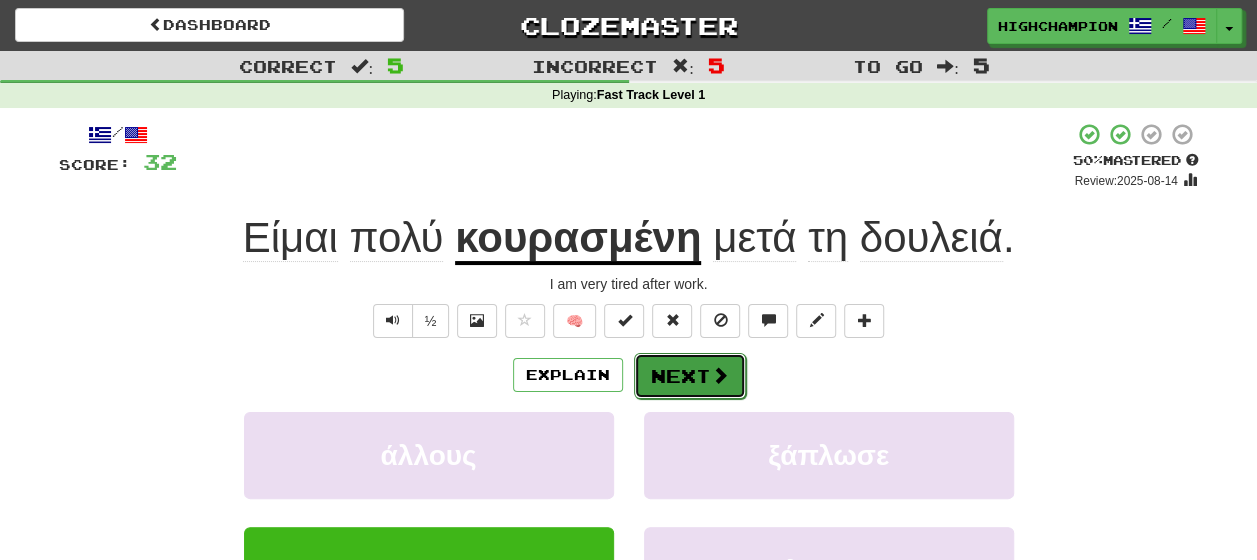 click on "Next" at bounding box center (690, 376) 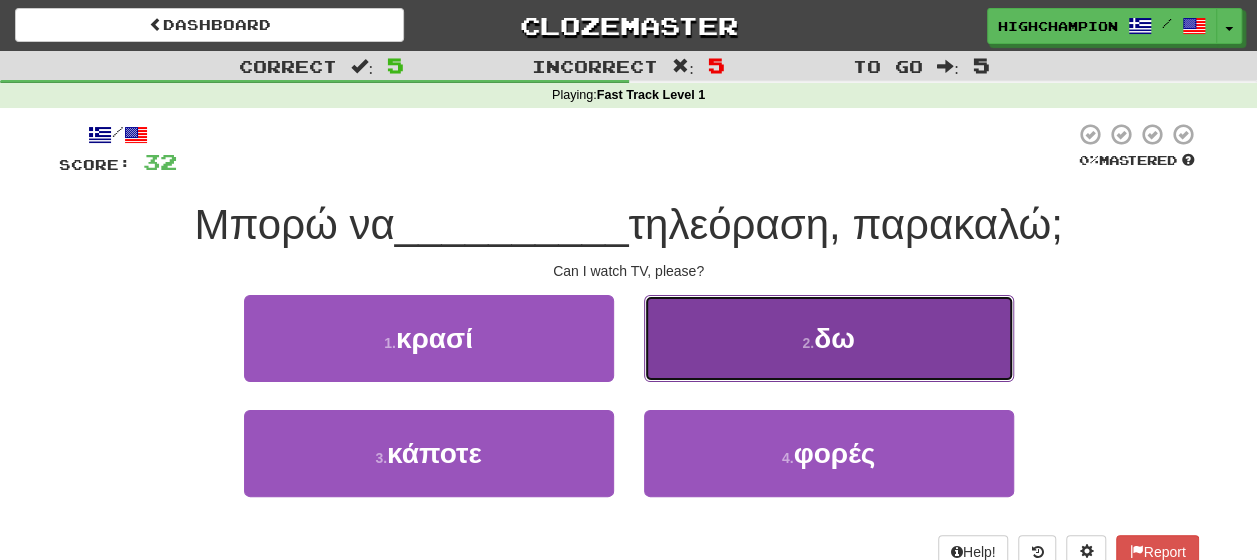 click on "2 .  δω" at bounding box center [829, 338] 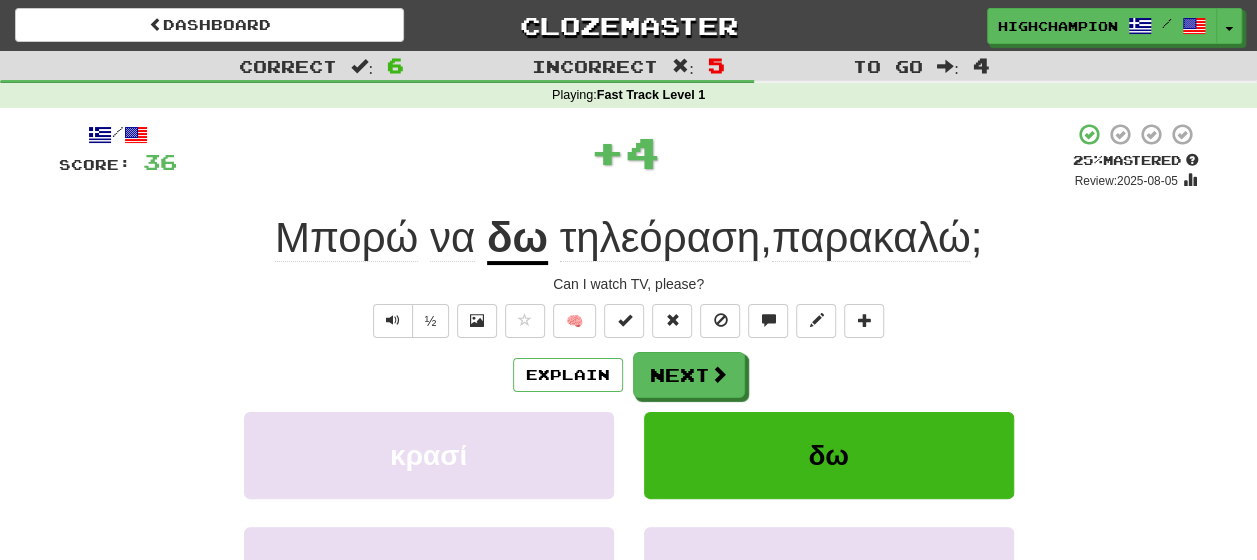 click on "Explain Next" at bounding box center (629, 375) 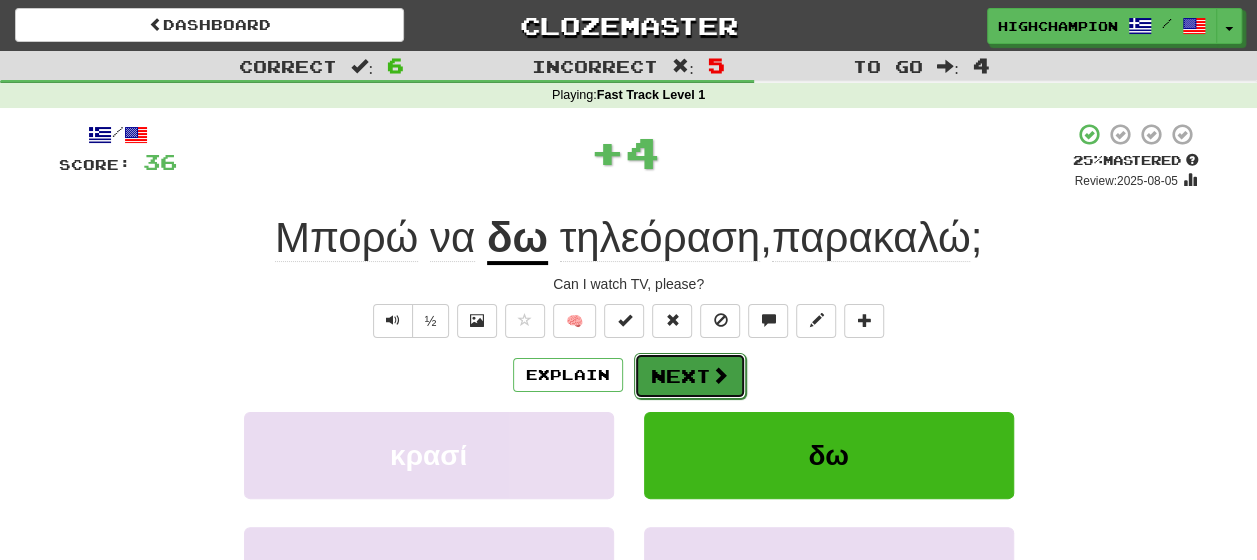 click on "Next" at bounding box center [690, 376] 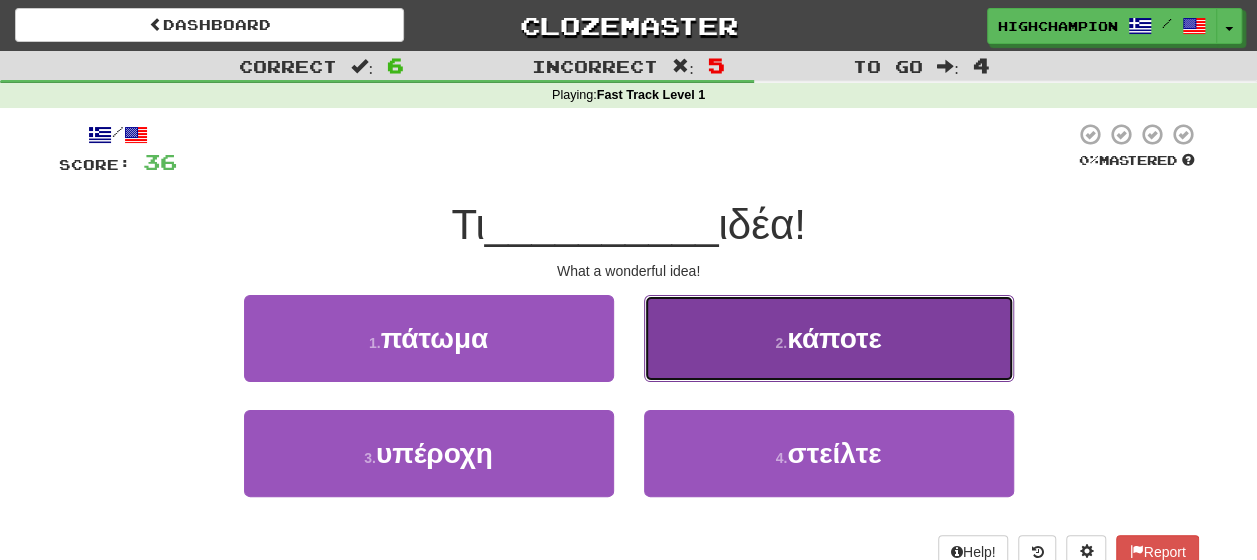click on "κάποτε" at bounding box center [834, 338] 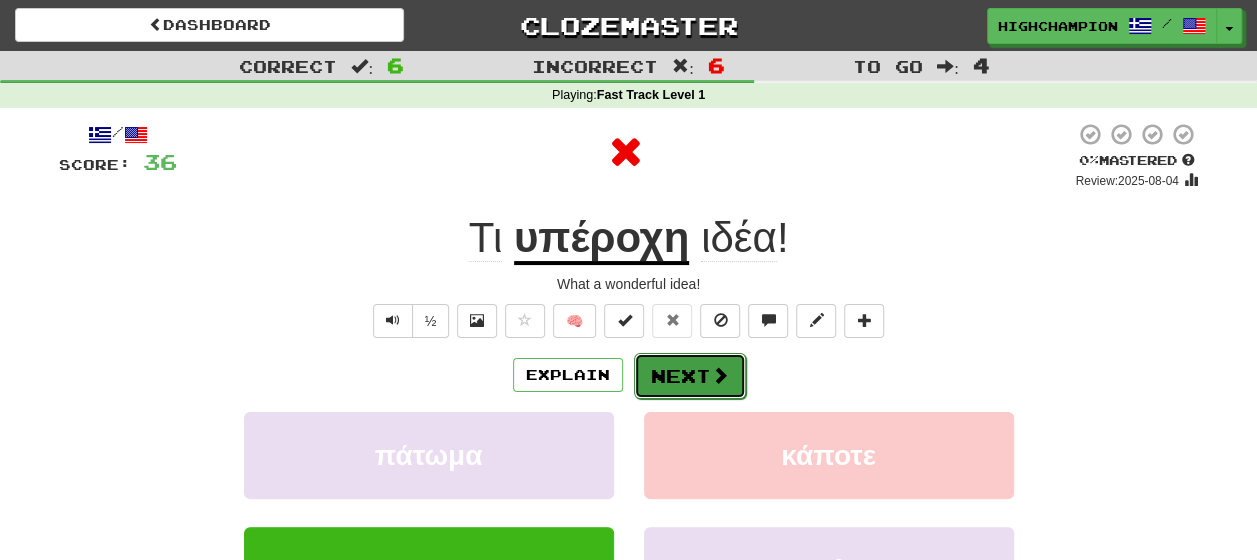 click at bounding box center [720, 375] 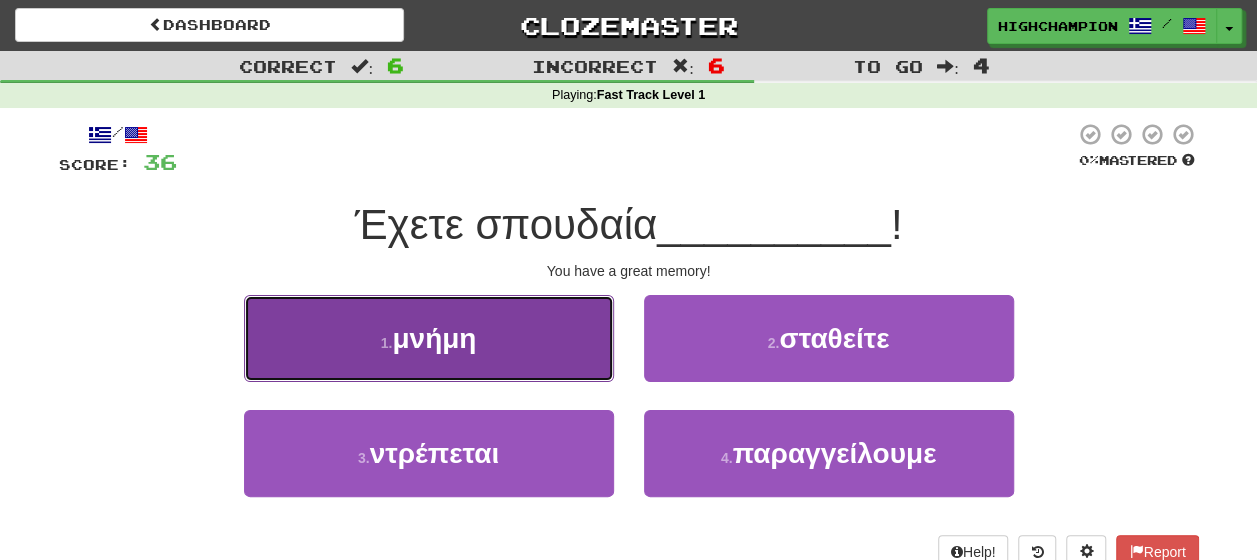 click on "1 .  μνήμη" at bounding box center [429, 338] 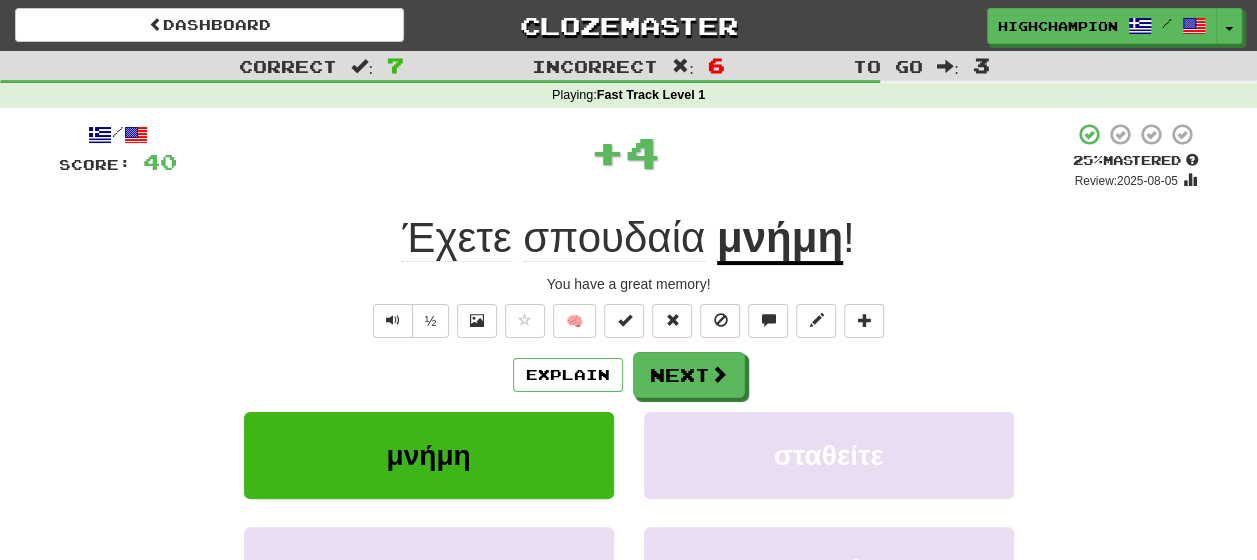click on "Explain Next" at bounding box center (629, 375) 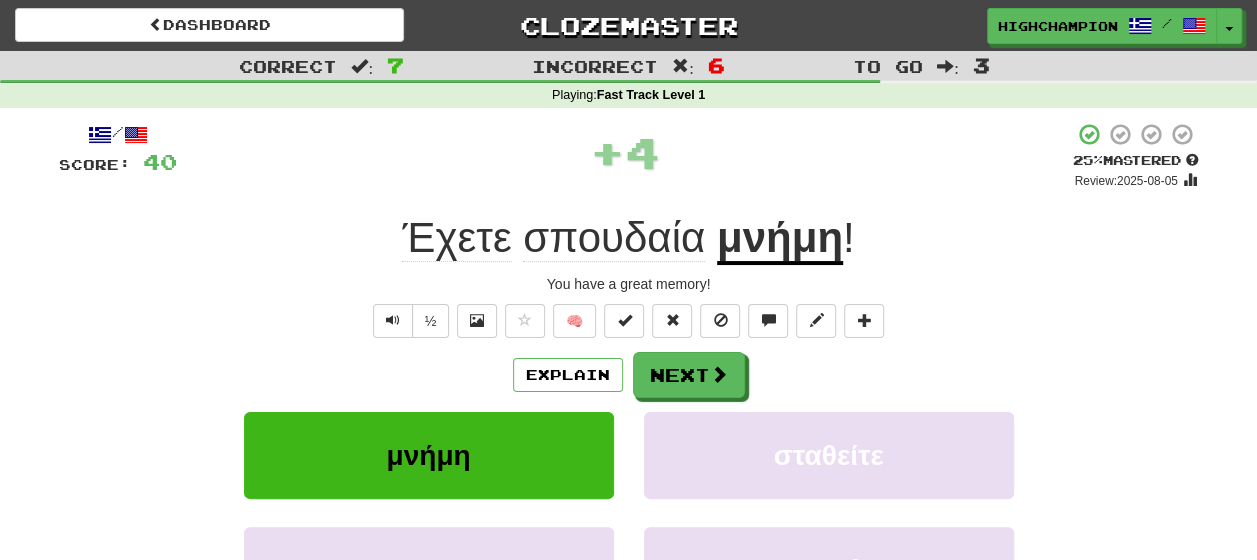 click on "σπουδαία" 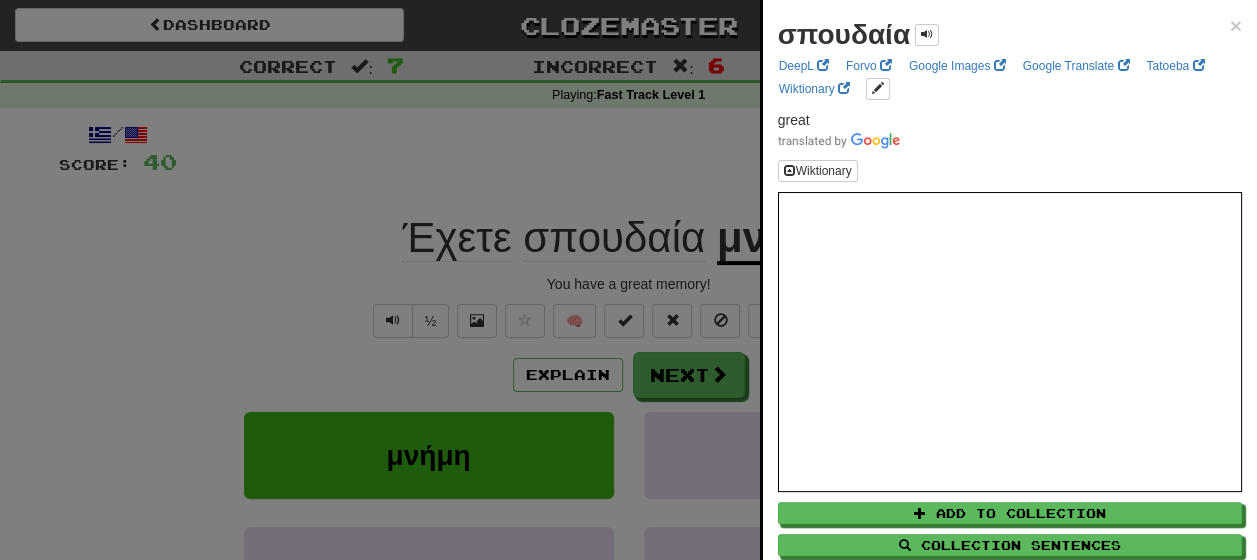 click at bounding box center [628, 280] 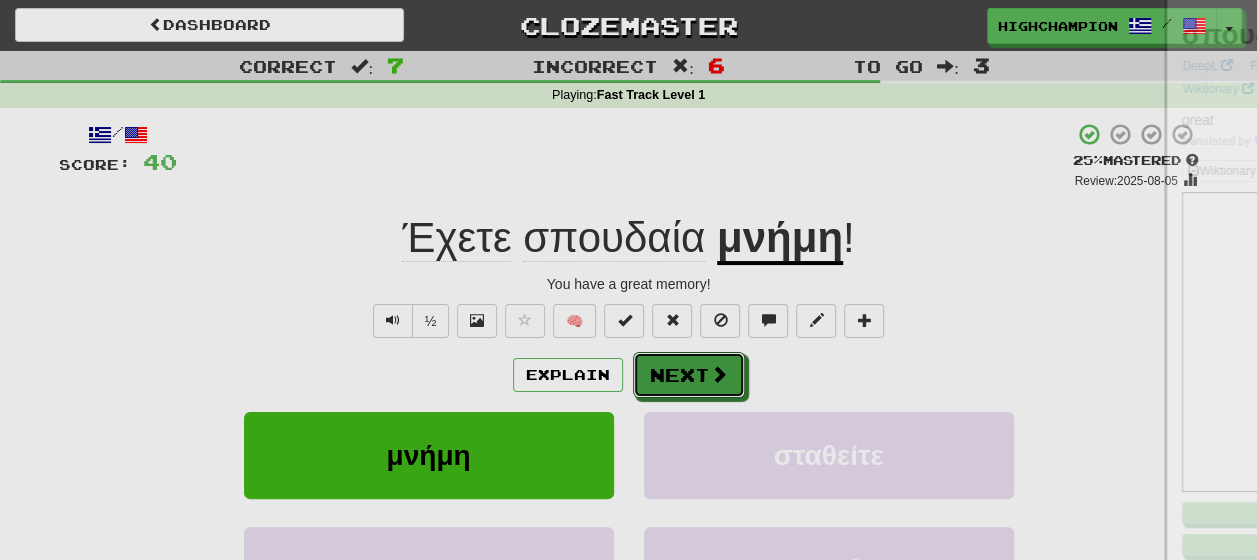 click on "Next" at bounding box center [689, 375] 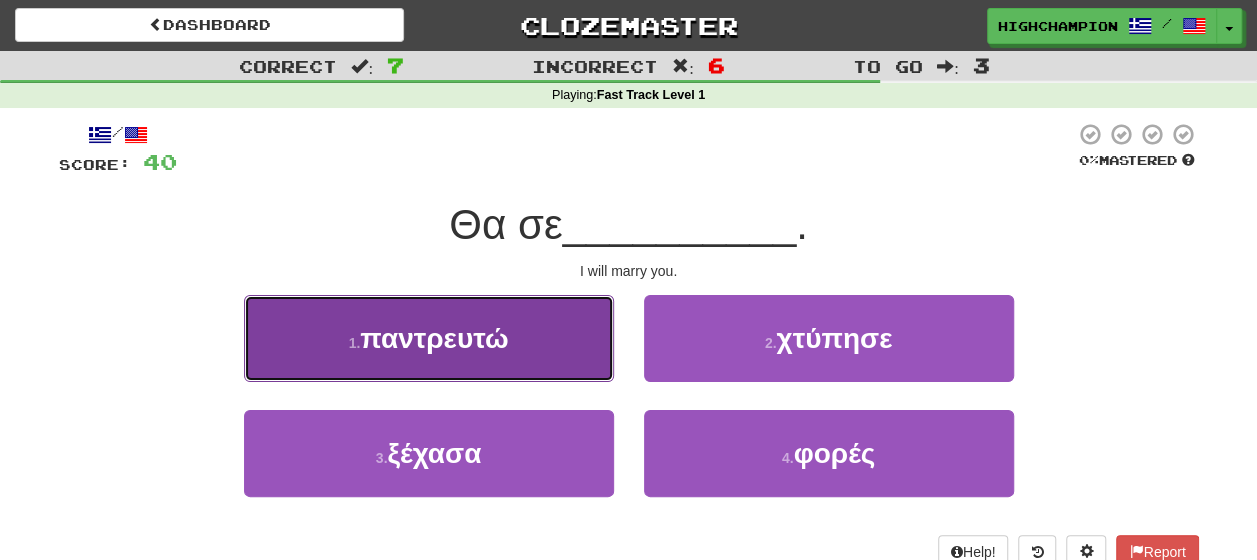 click on "παντρευτώ" at bounding box center [434, 338] 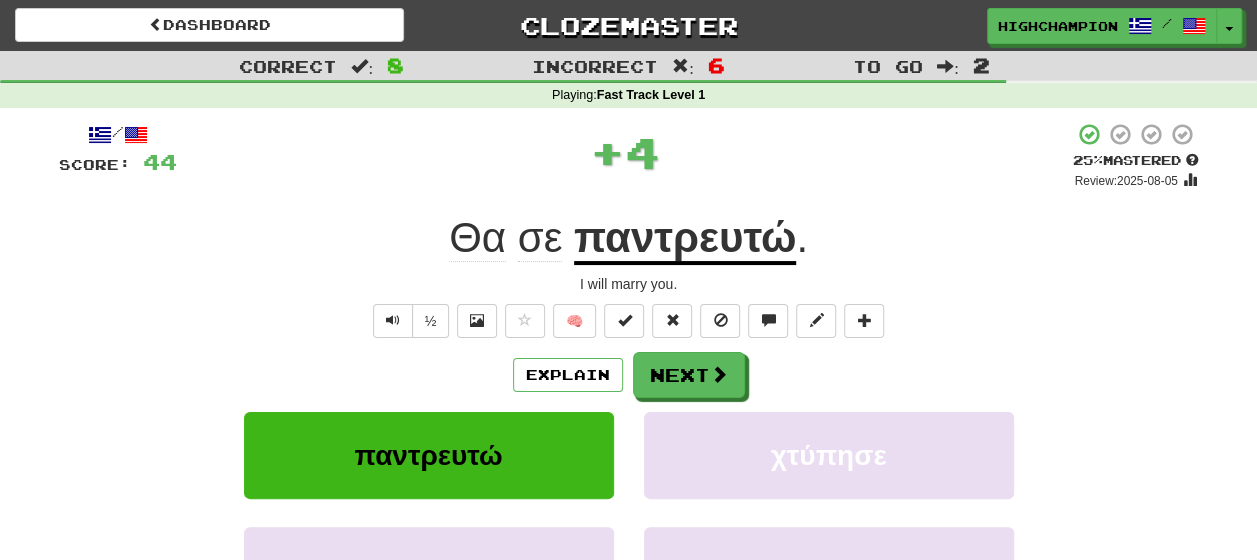 click on "Explain Next" at bounding box center (629, 375) 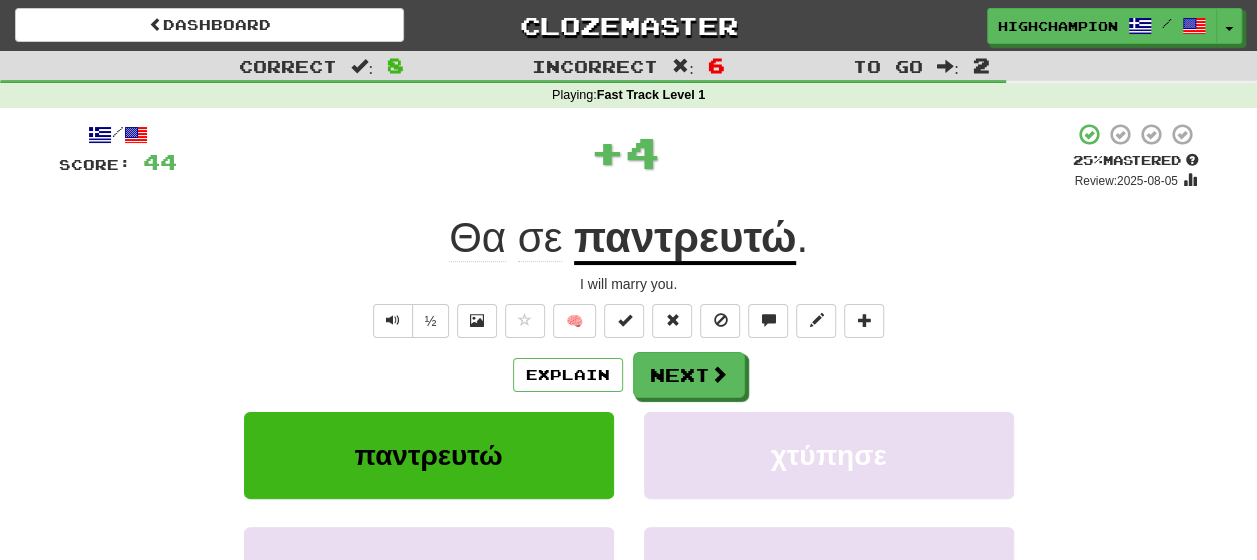 click on "παντρευτώ" at bounding box center (685, 239) 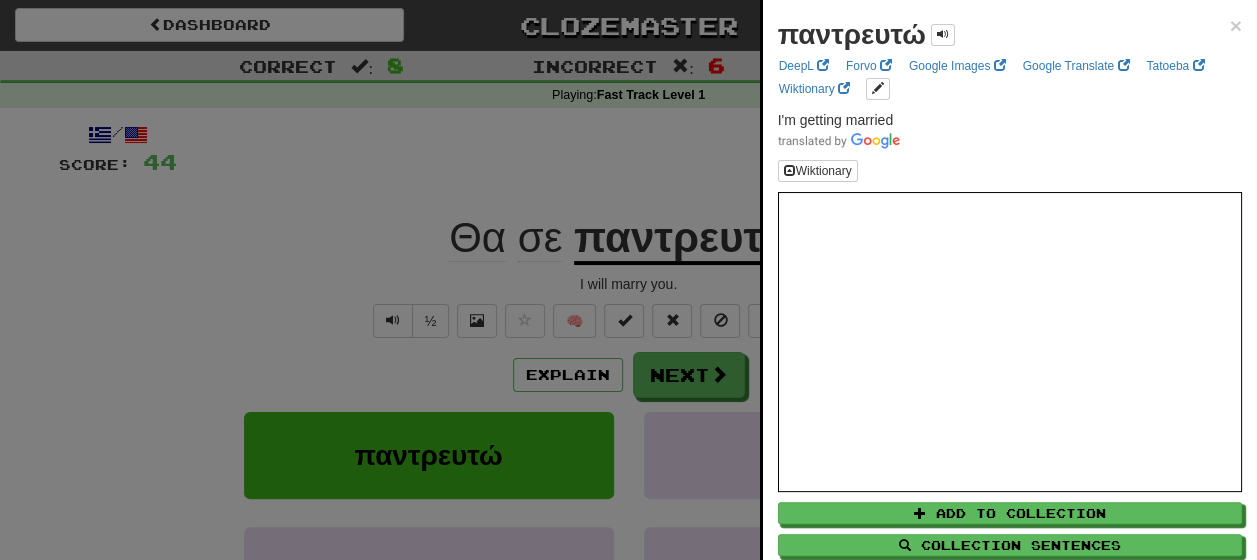 click at bounding box center [628, 280] 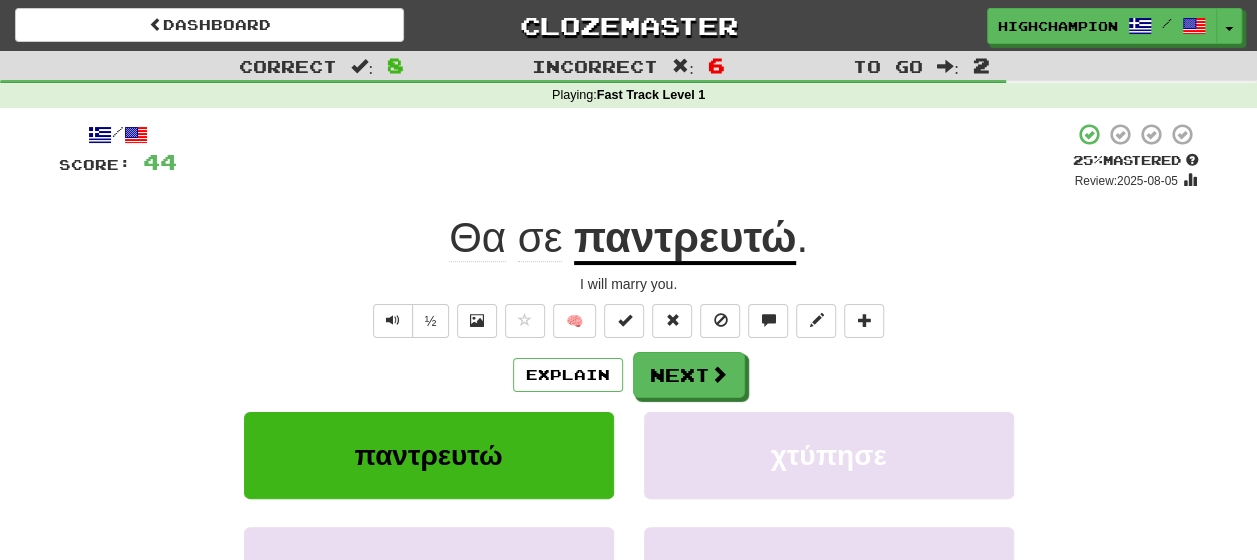 click on "σε" 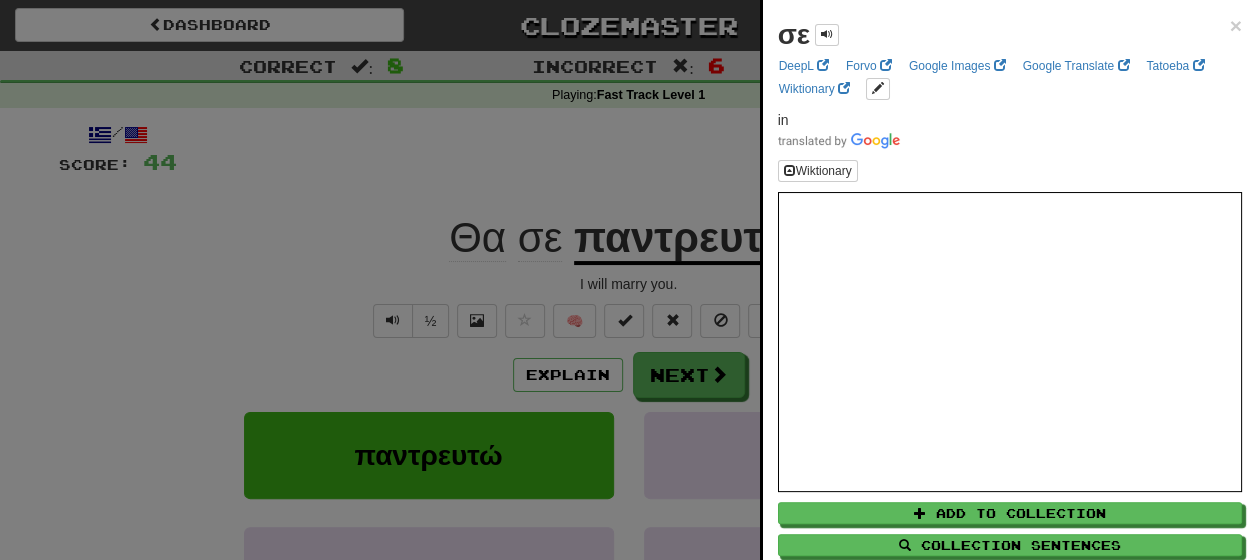 click at bounding box center [628, 280] 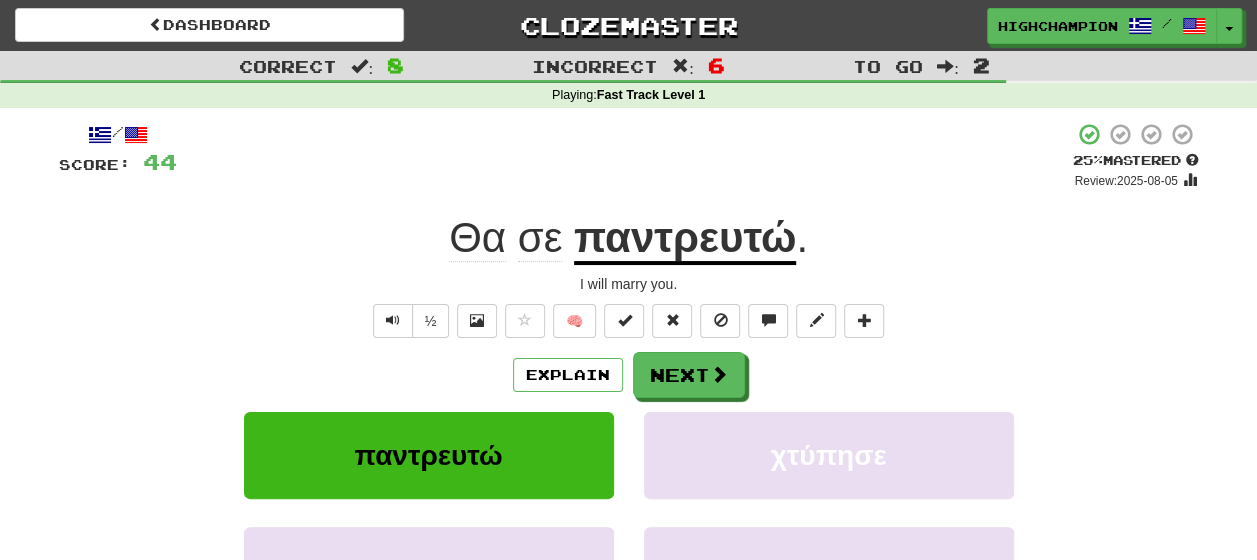 click on "Θα" 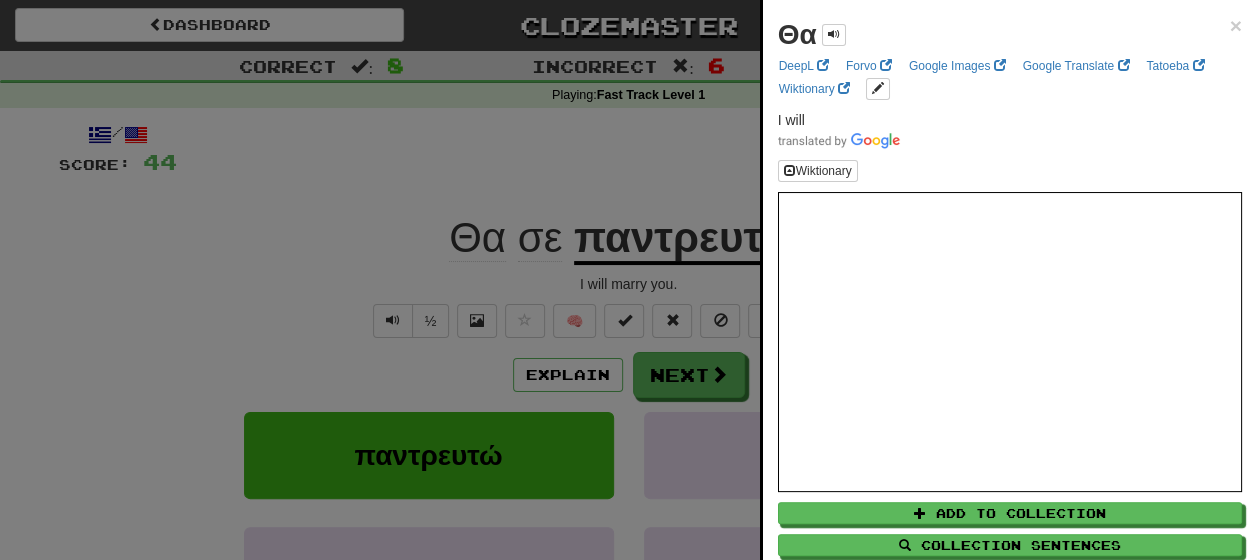 click at bounding box center (628, 280) 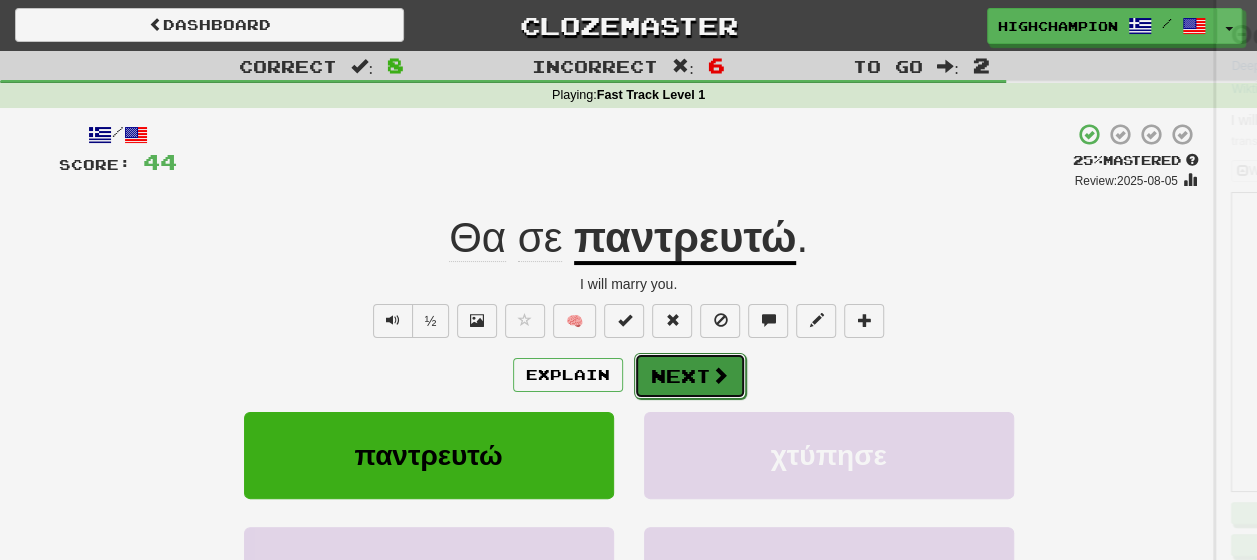 click on "Next" at bounding box center (690, 376) 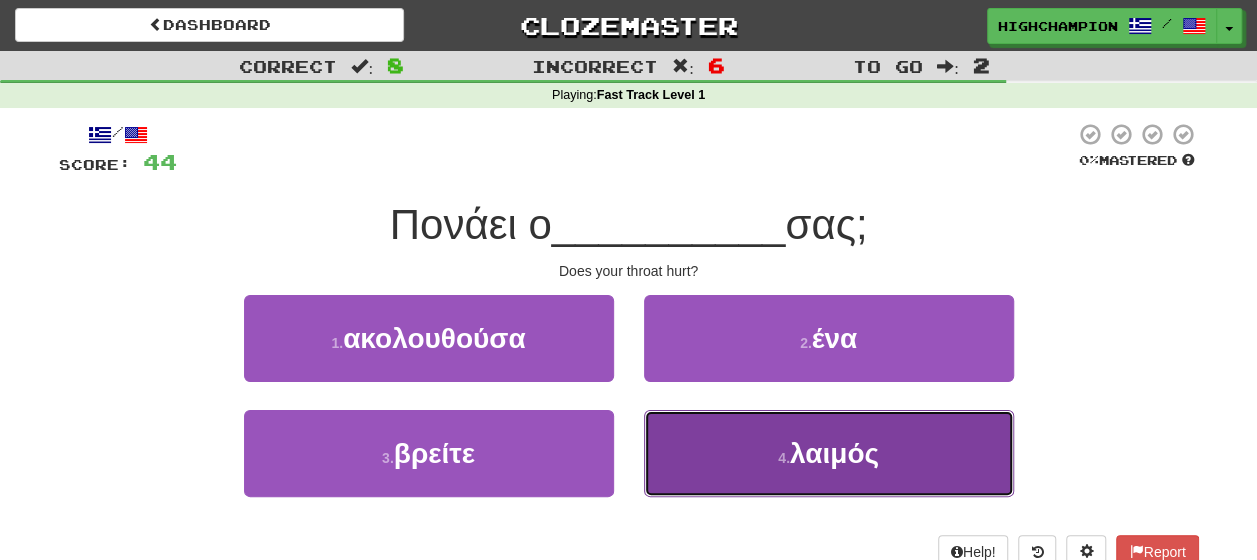 click on "λαιμός" at bounding box center [834, 453] 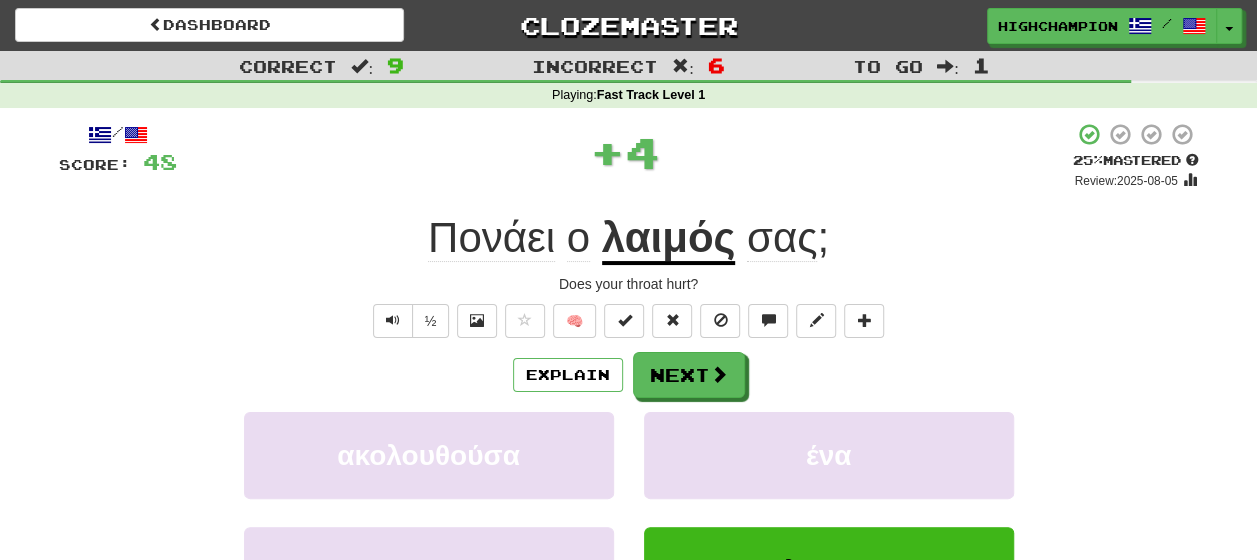 click on "Explain Next" at bounding box center [629, 375] 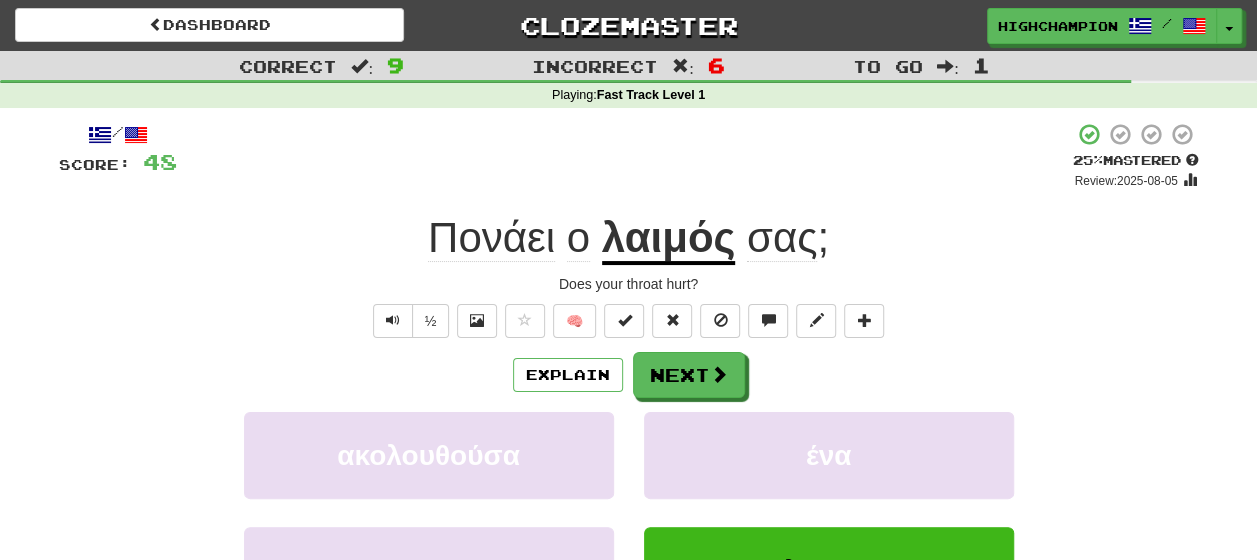 click on "λαιμός" at bounding box center (669, 239) 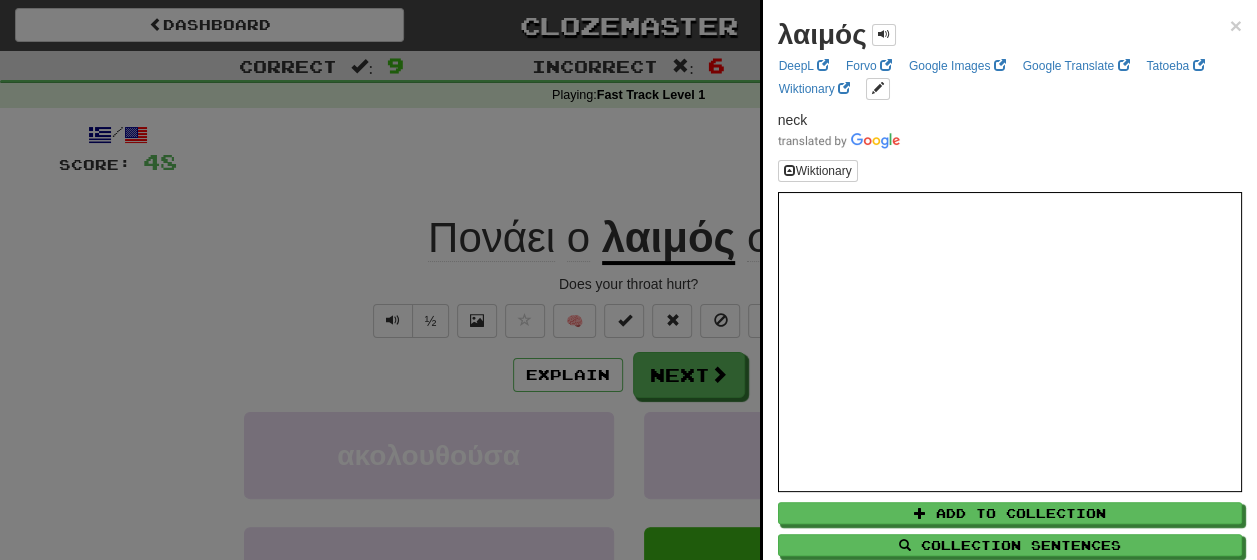 click at bounding box center (628, 280) 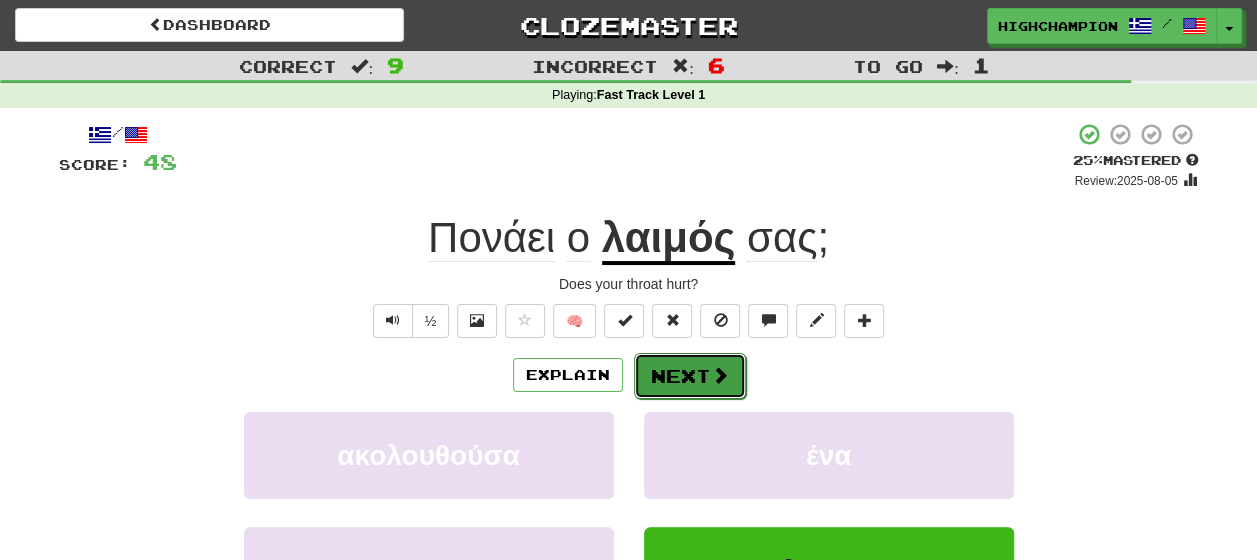 click on "Next" at bounding box center [690, 376] 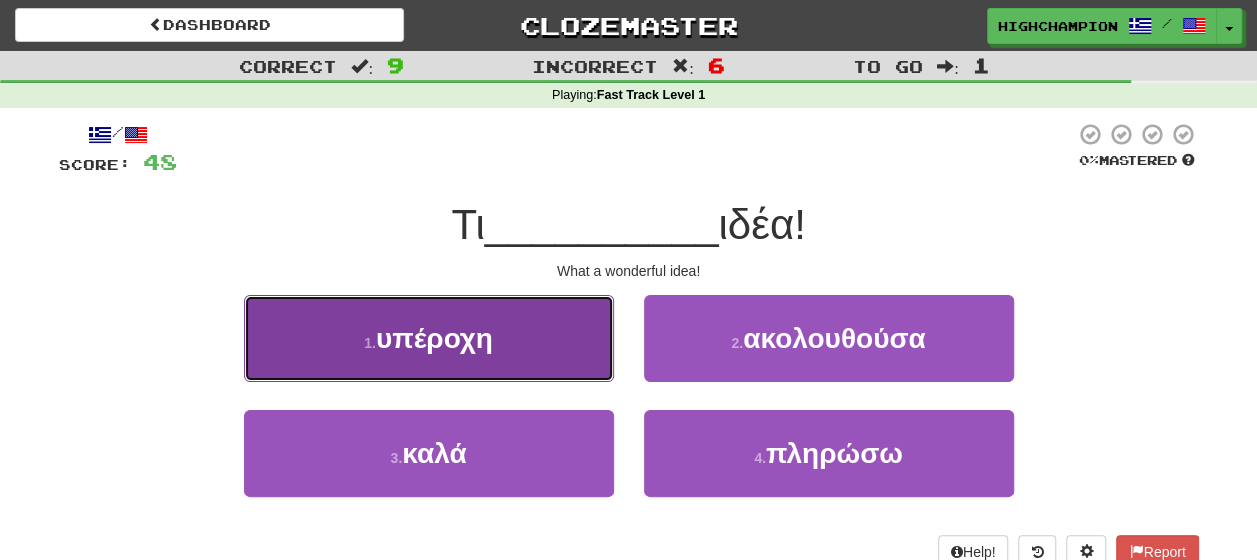 click on "υπέροχη" at bounding box center (434, 338) 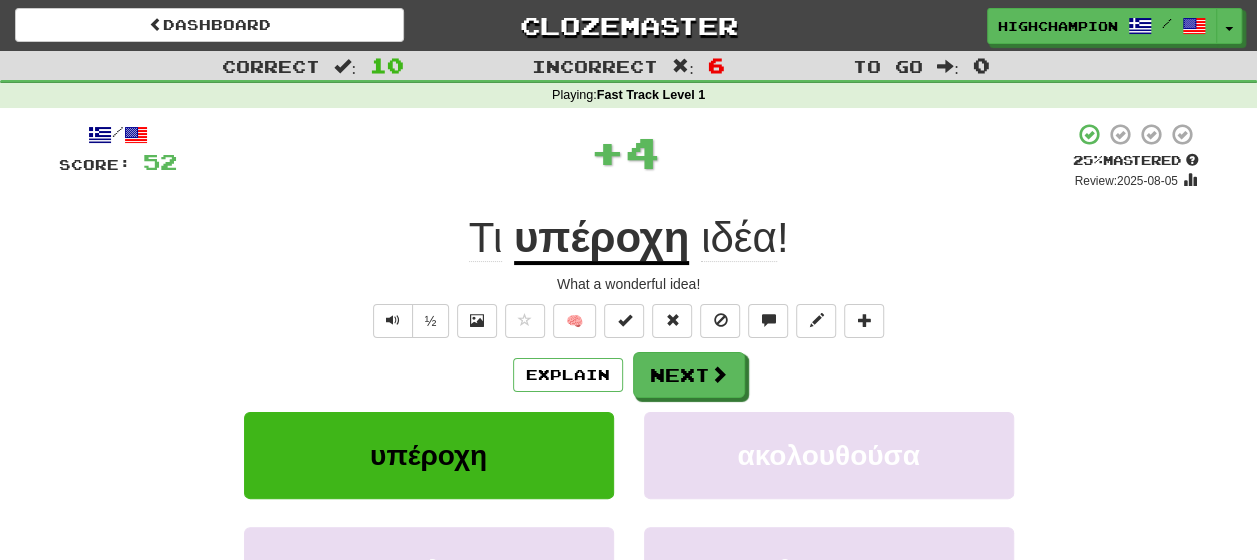 click on "Explain Next" at bounding box center (629, 375) 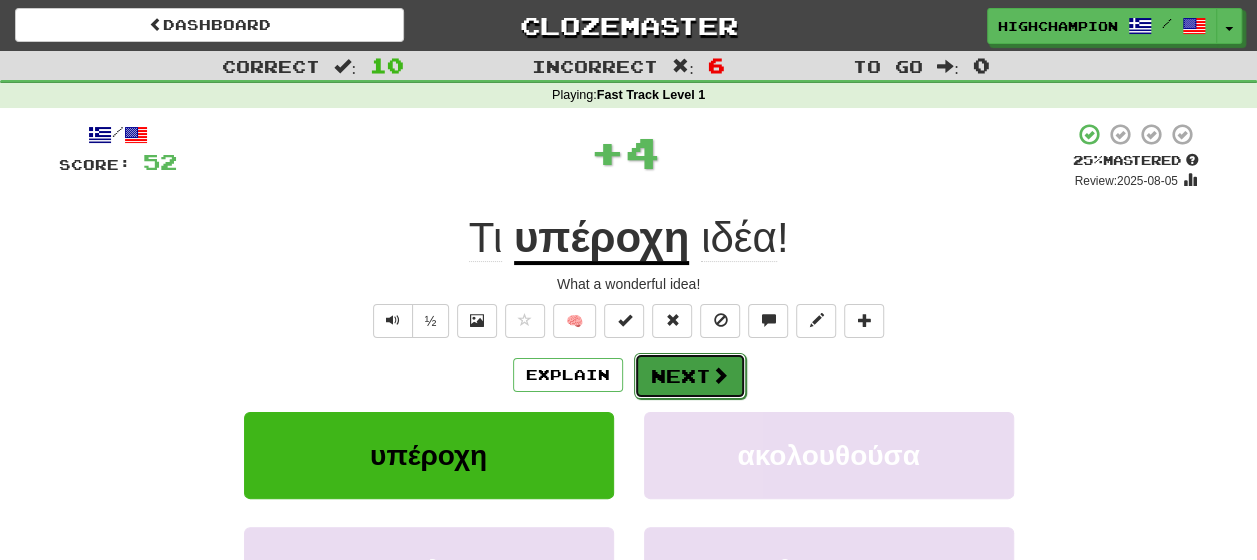 click on "Next" at bounding box center (690, 376) 